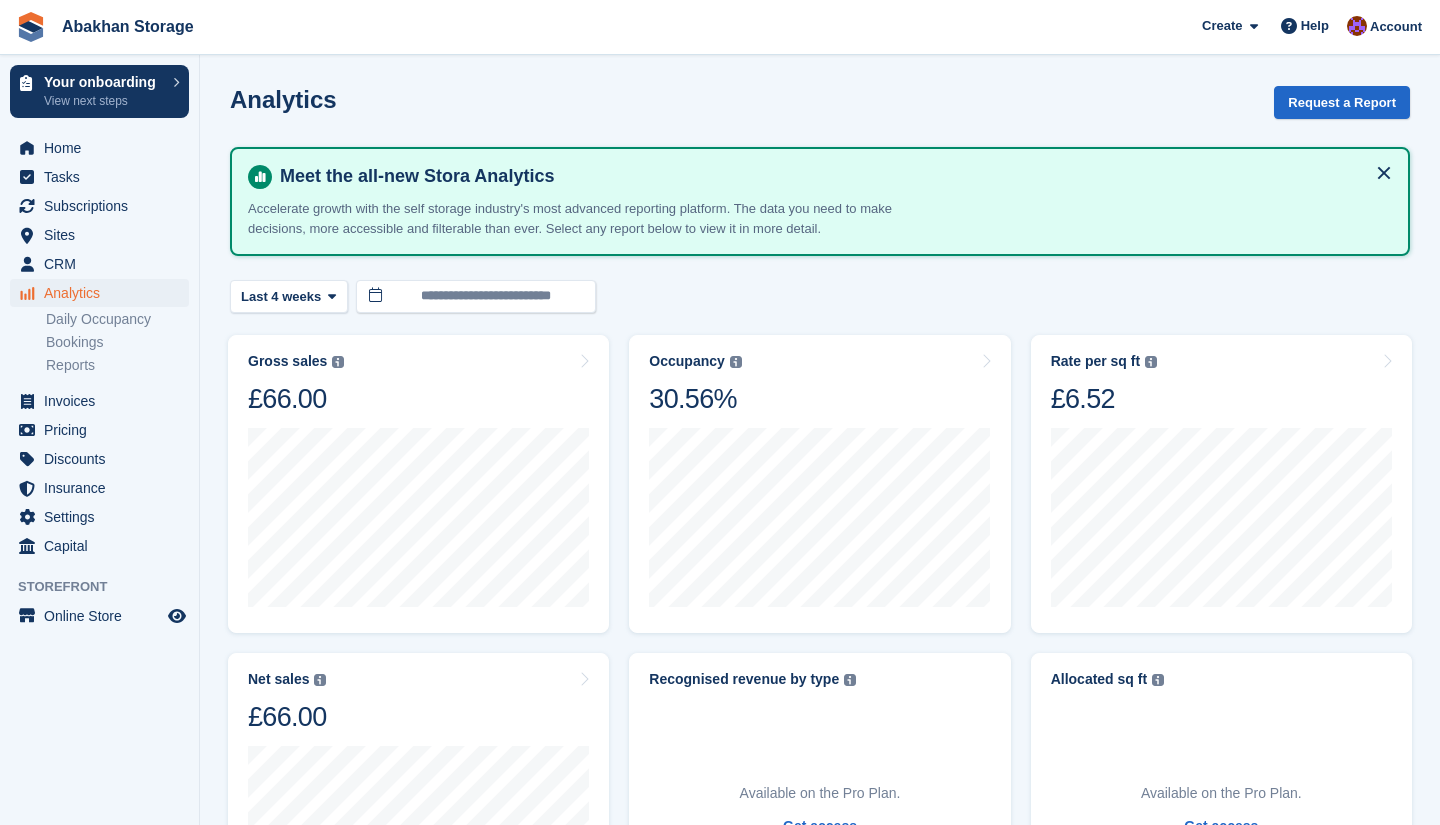 scroll, scrollTop: 0, scrollLeft: 0, axis: both 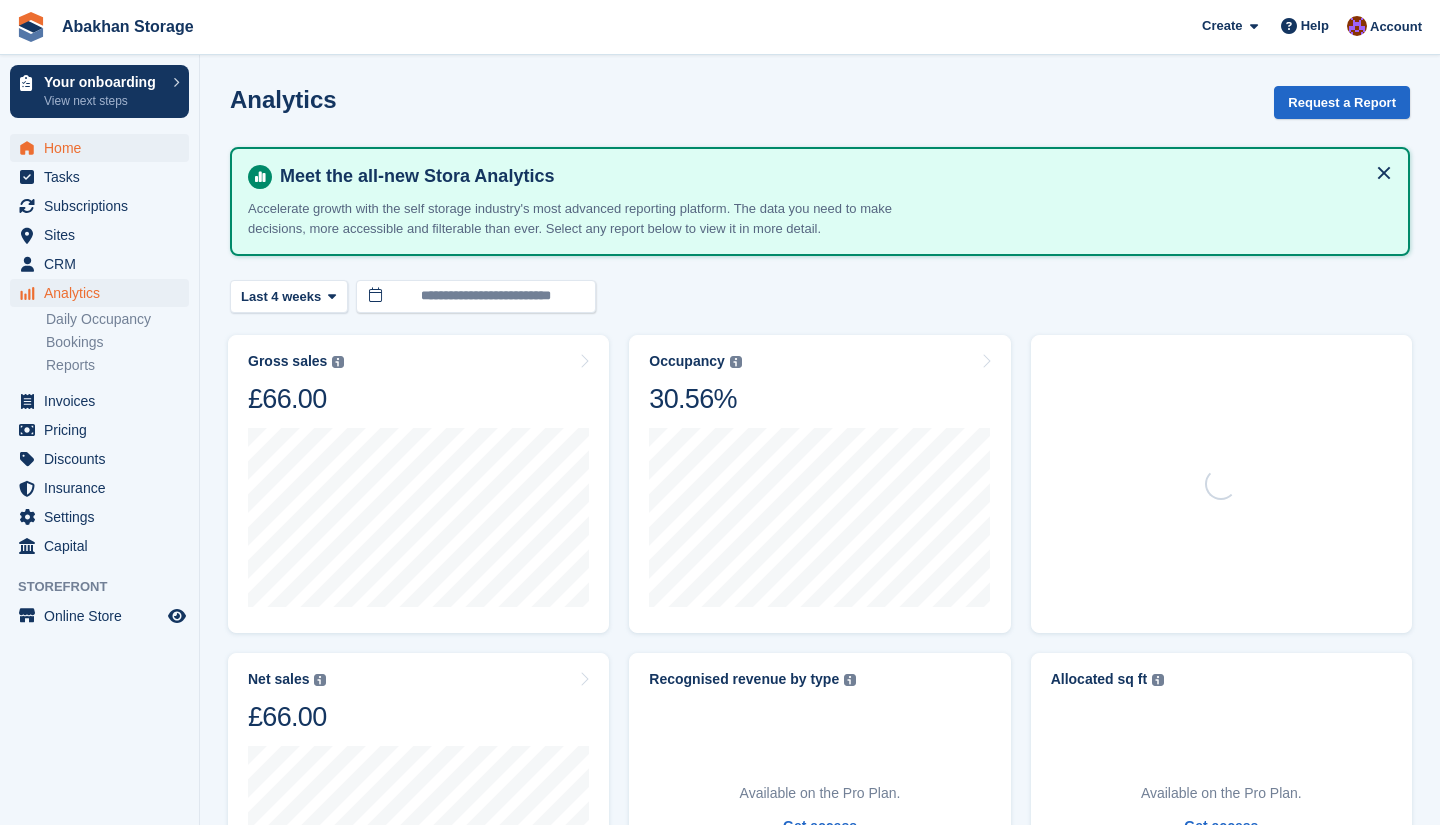 click on "Home" at bounding box center [104, 148] 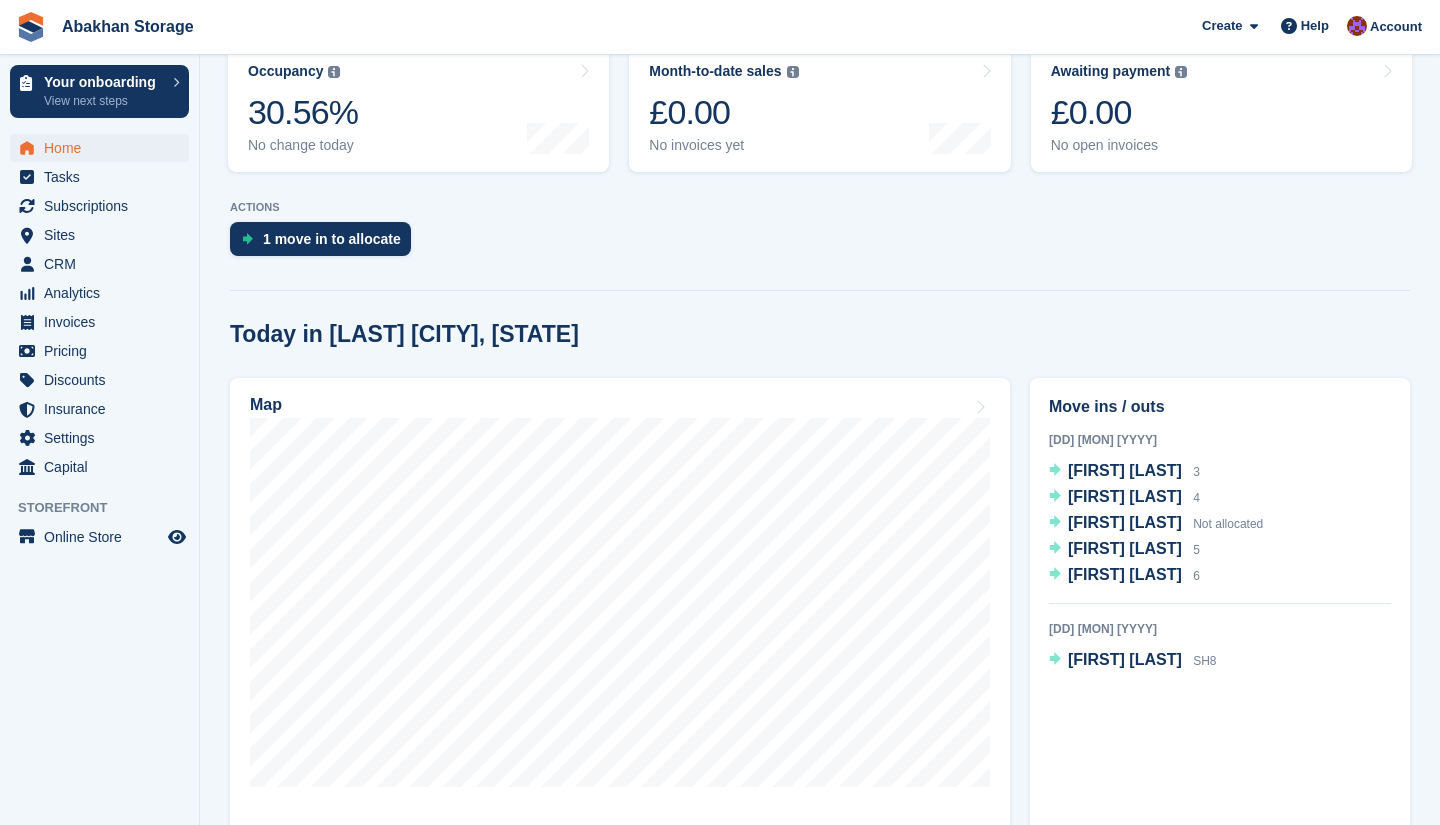 scroll, scrollTop: 336, scrollLeft: 0, axis: vertical 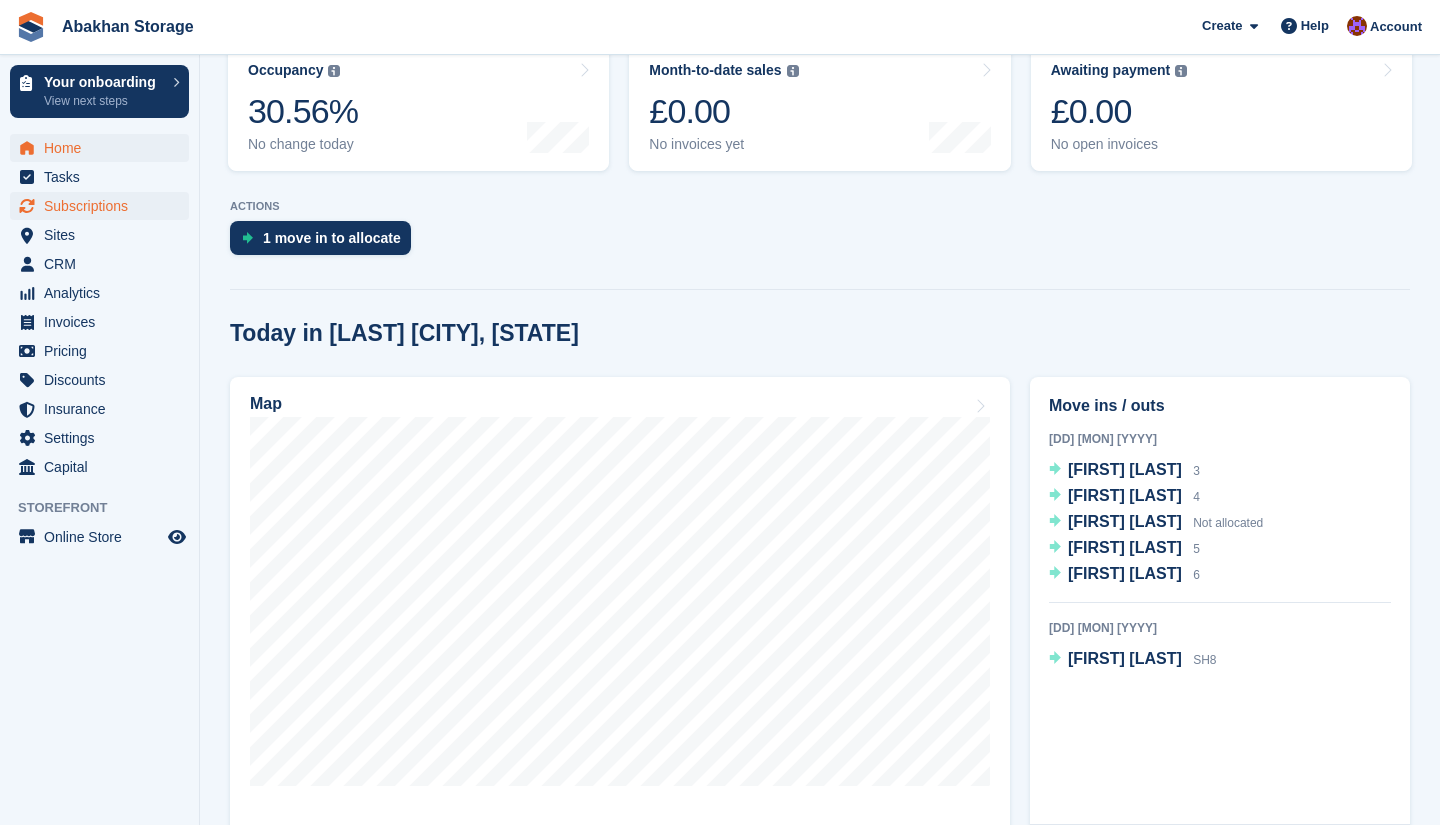 click on "Subscriptions" at bounding box center (104, 206) 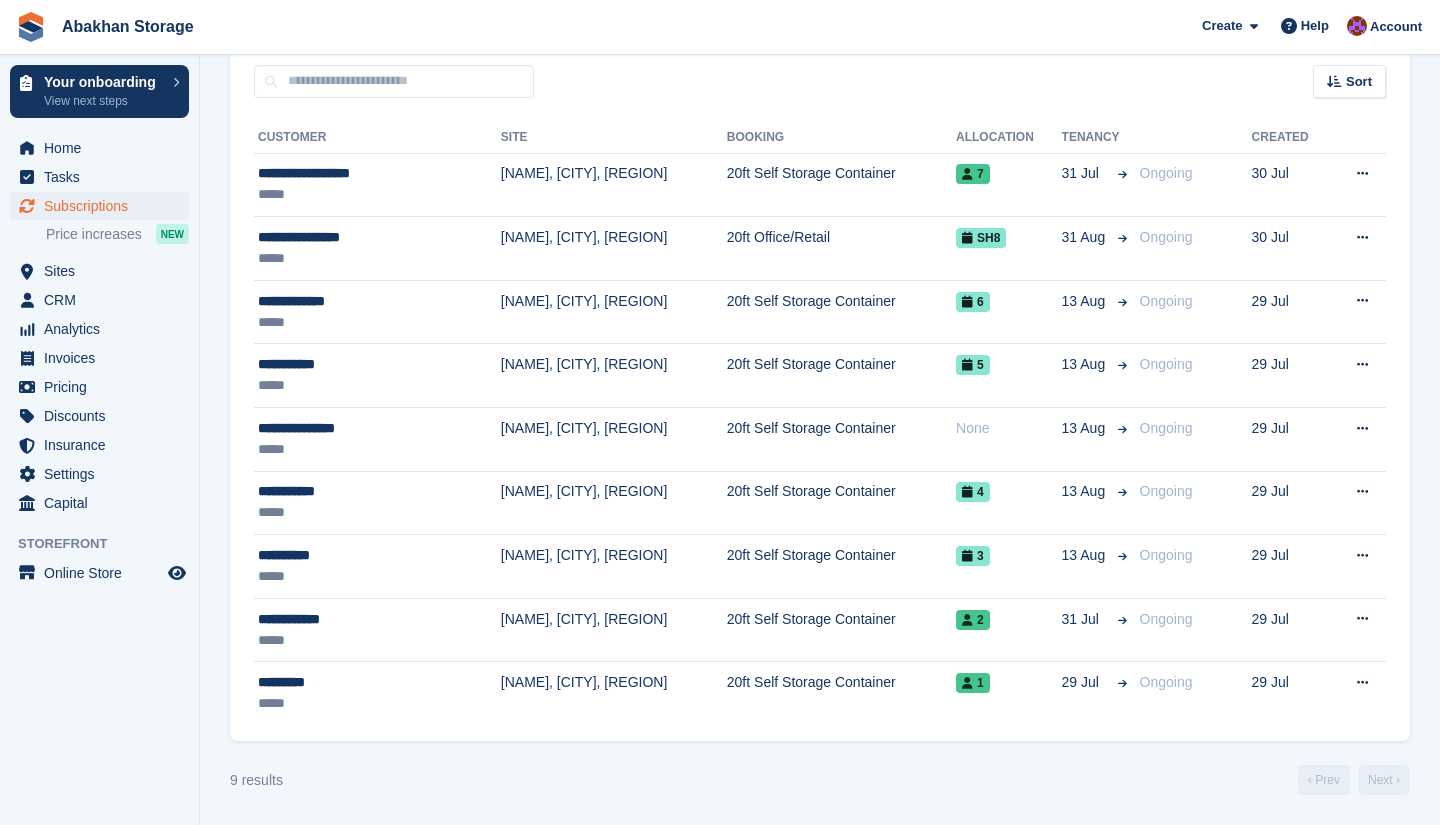 scroll, scrollTop: 182, scrollLeft: 0, axis: vertical 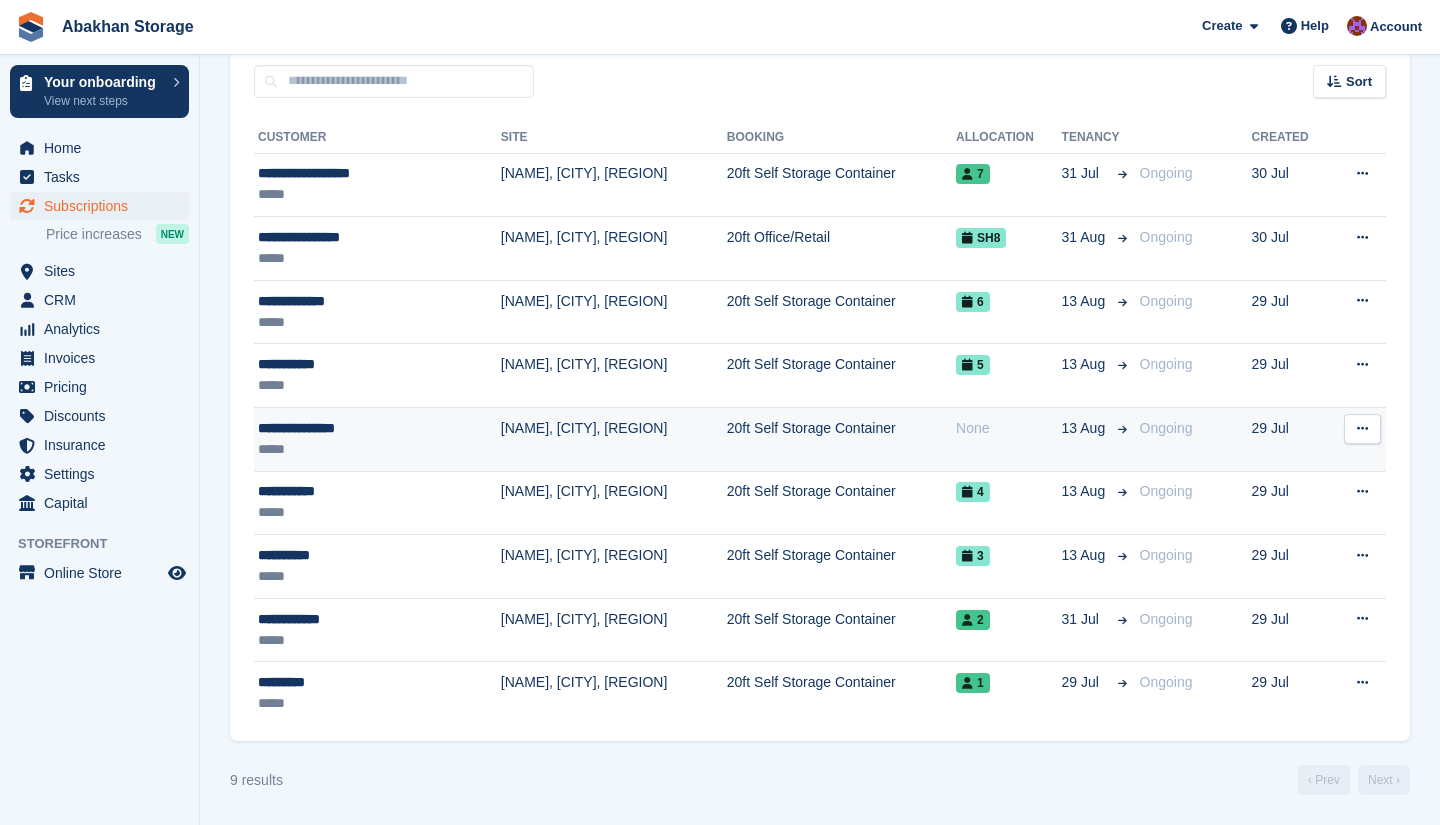 click at bounding box center [1362, 428] 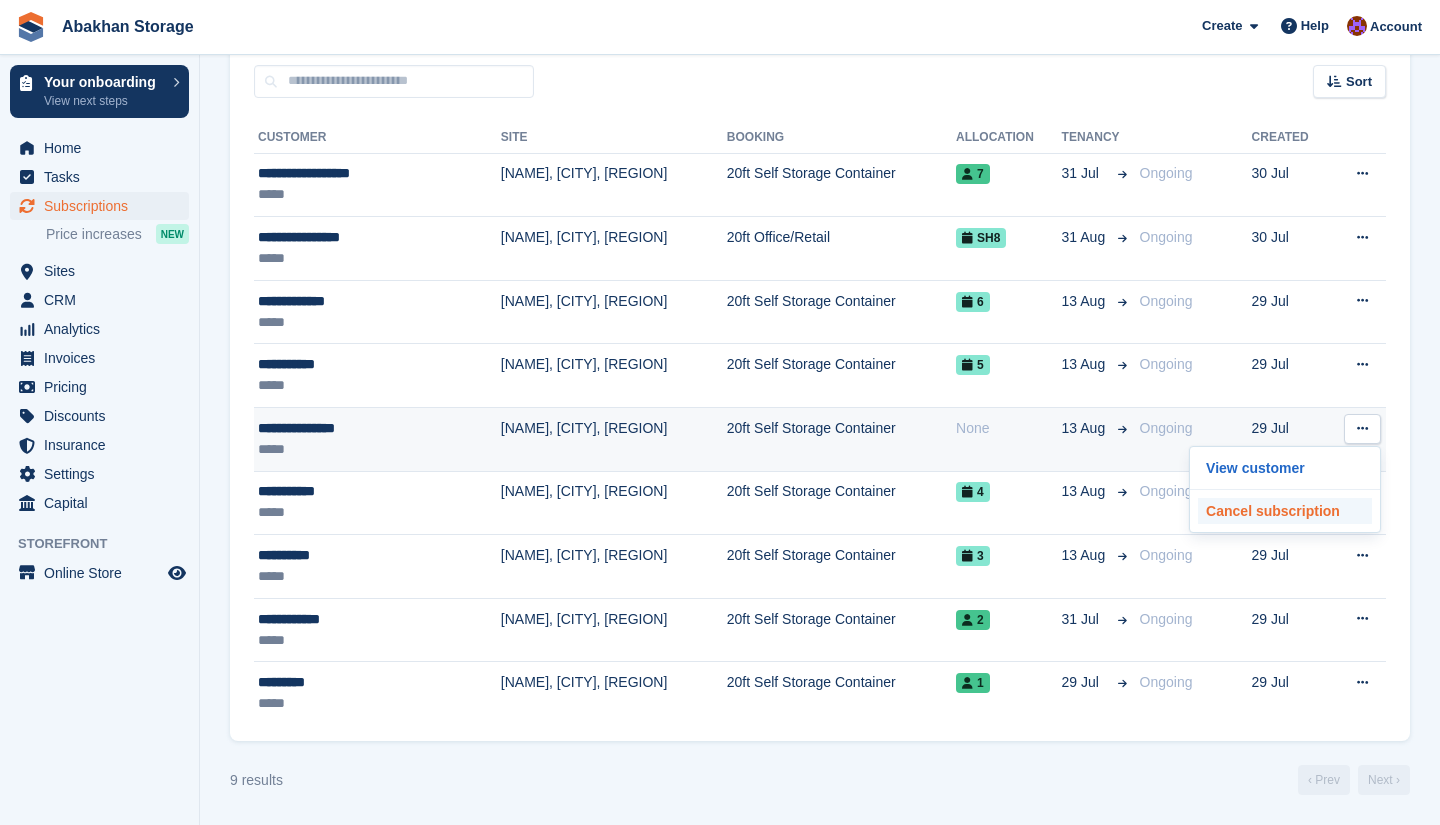 click on "Cancel subscription" at bounding box center (1285, 511) 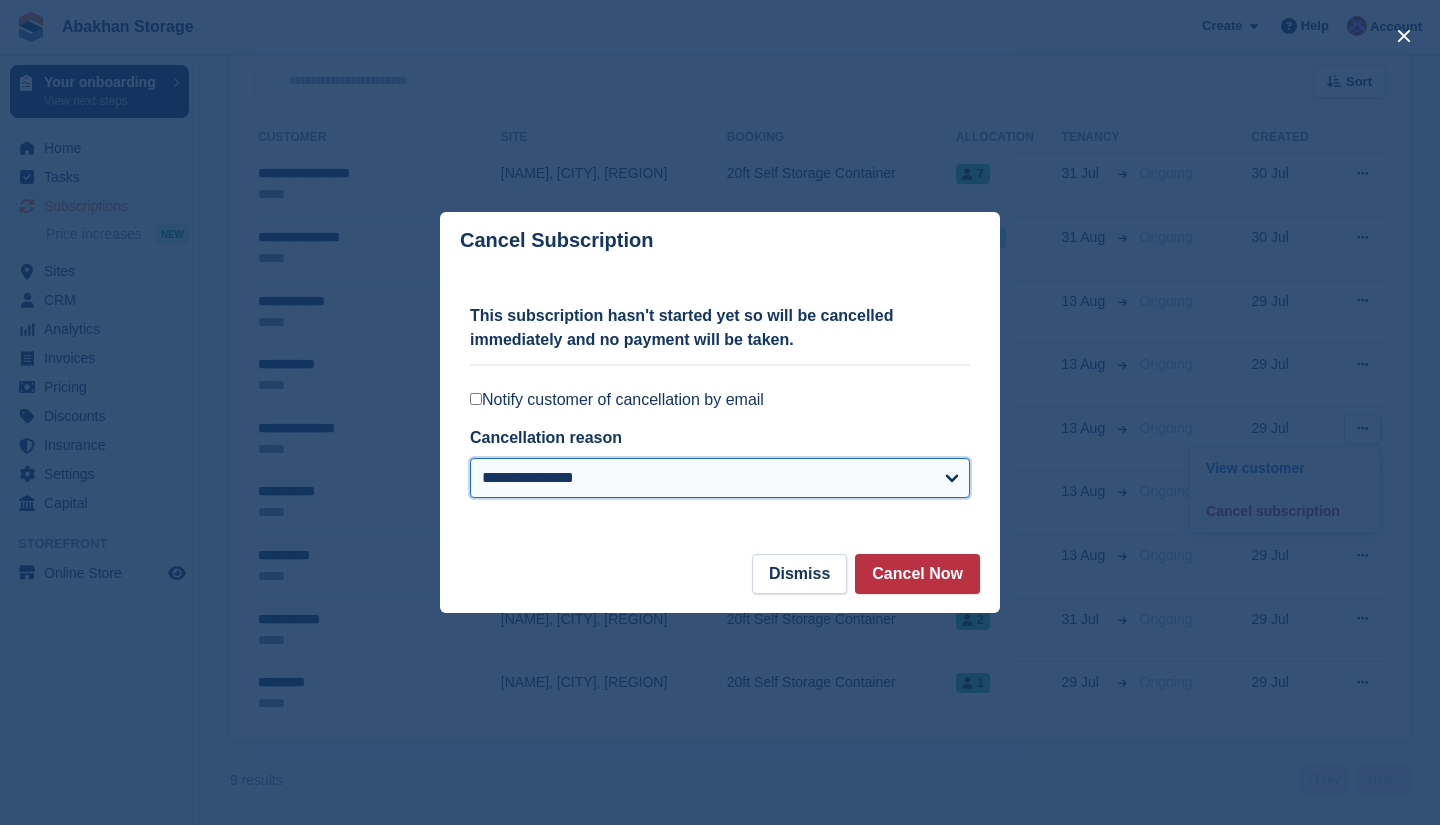 select on "**********" 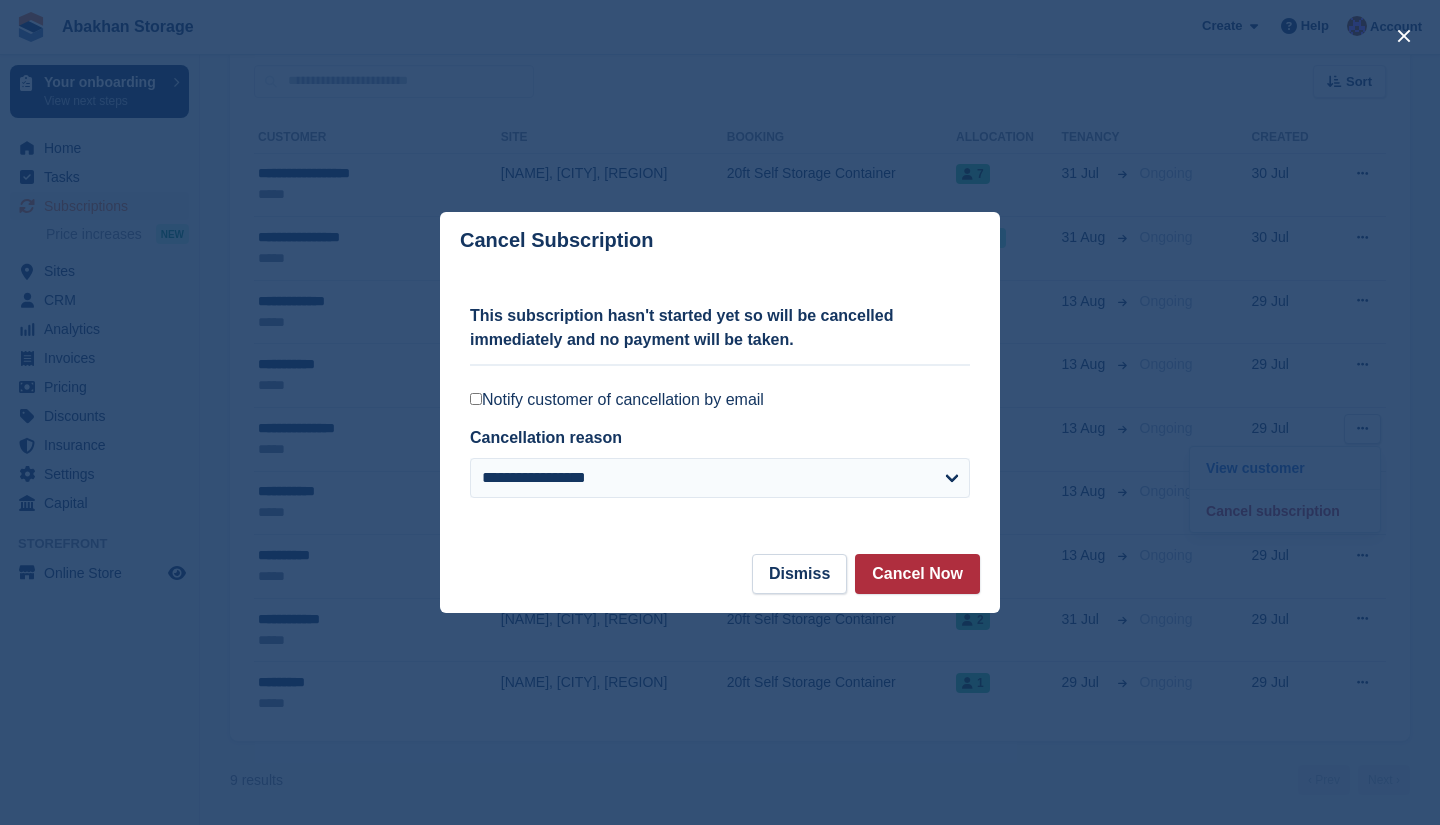 click on "Cancel Now" at bounding box center [917, 574] 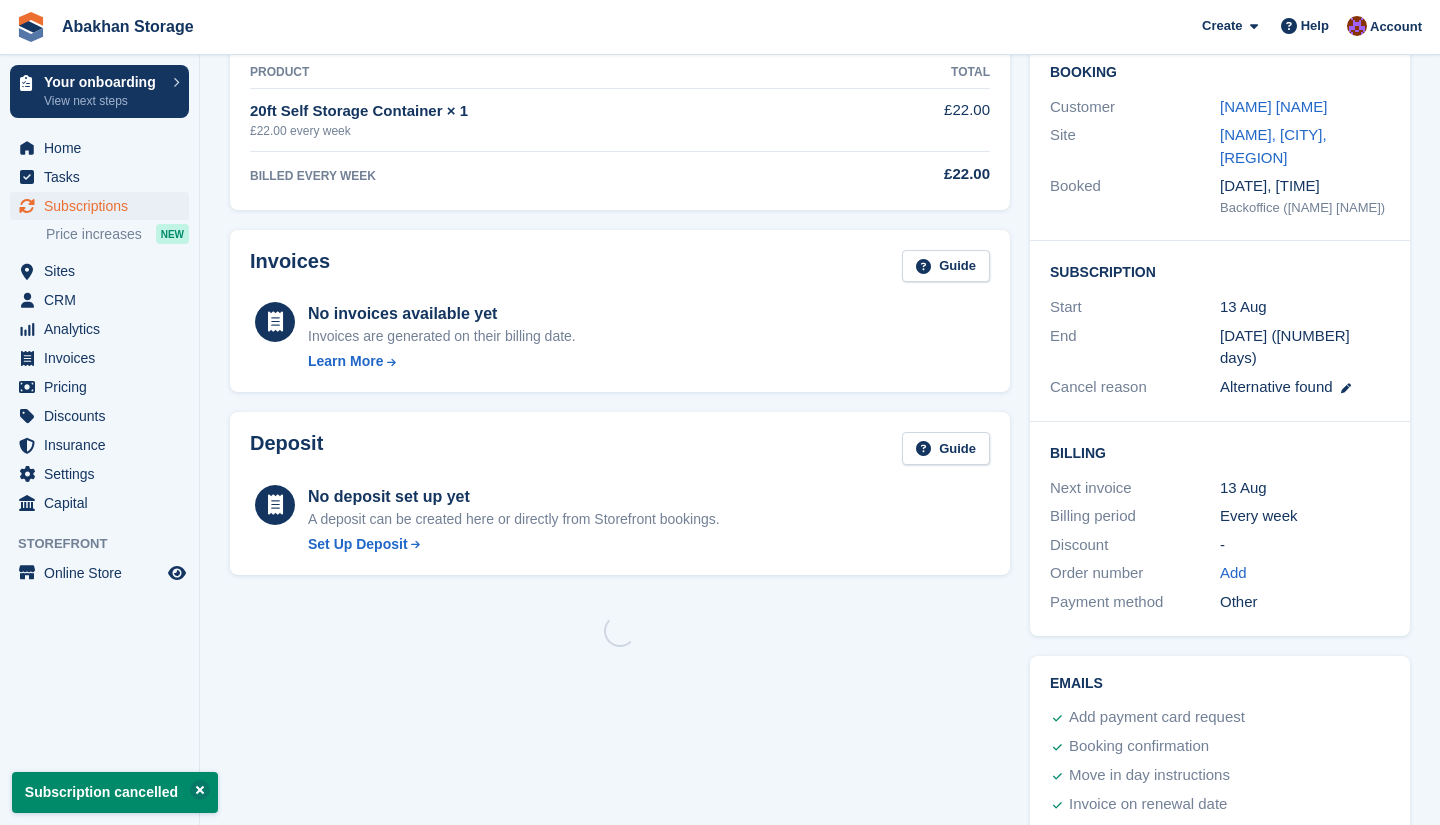 scroll, scrollTop: 0, scrollLeft: 0, axis: both 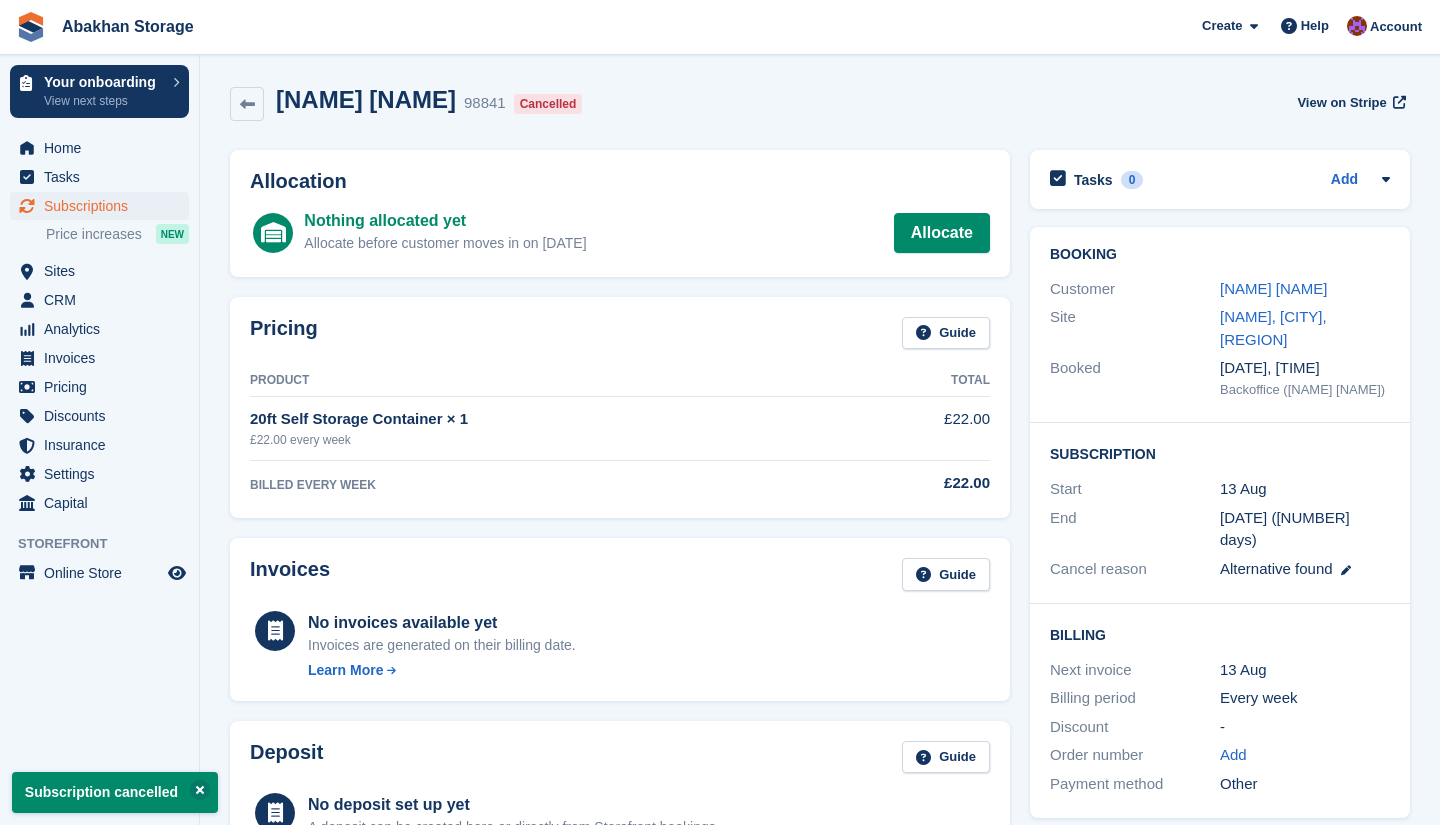 click on "Subscriptions" at bounding box center [104, 206] 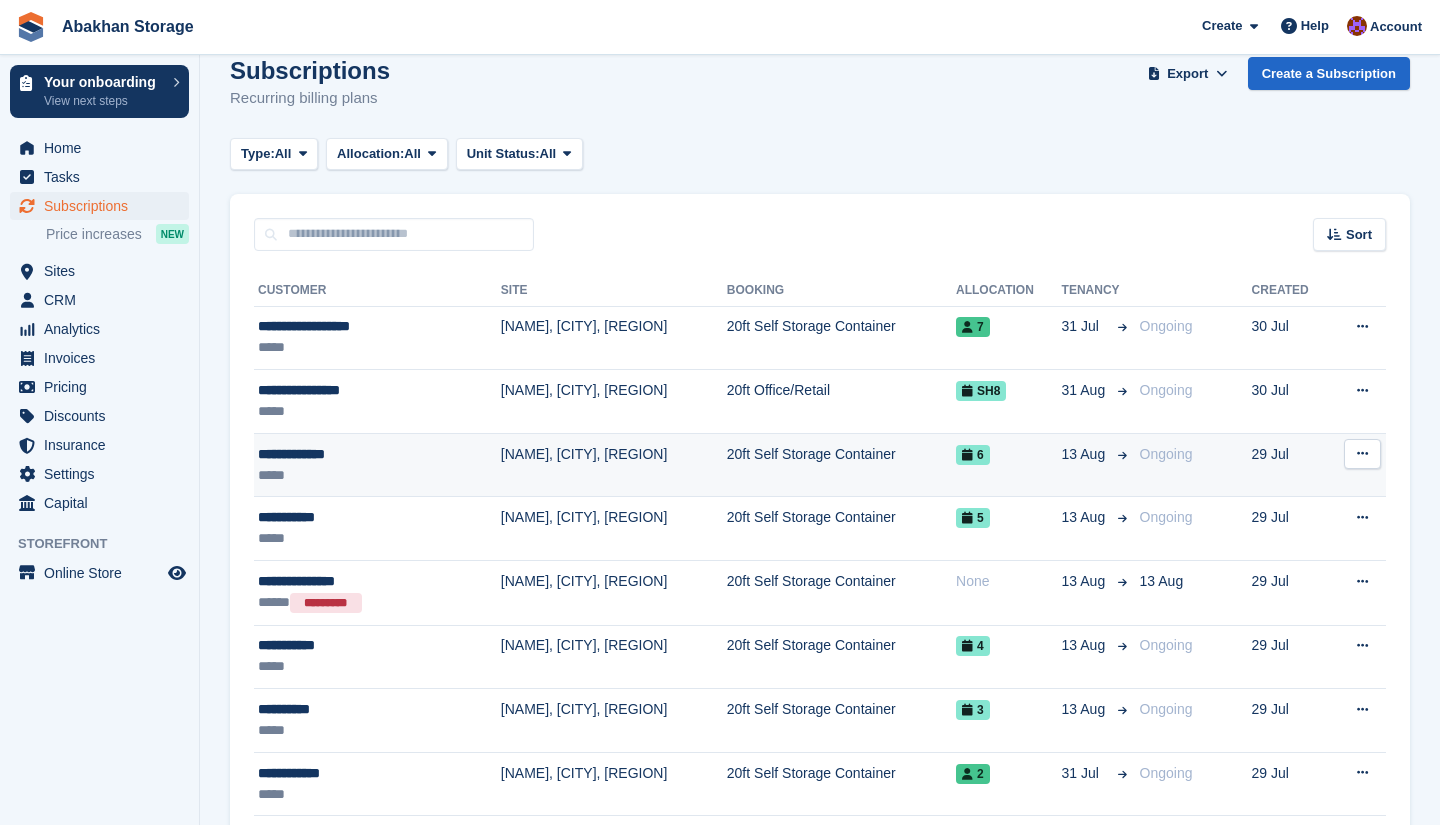 scroll, scrollTop: 33, scrollLeft: 0, axis: vertical 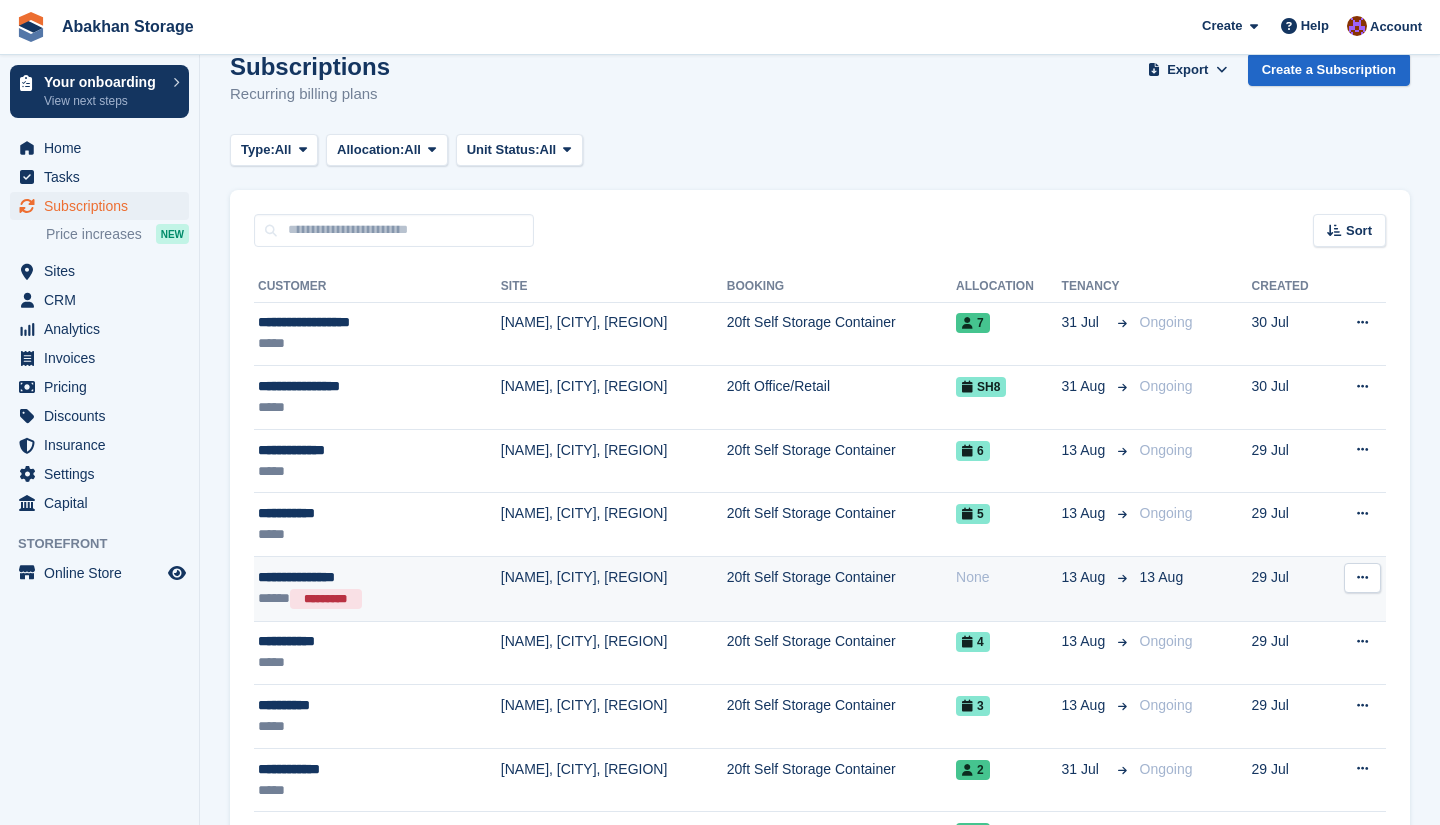 click at bounding box center [1362, 578] 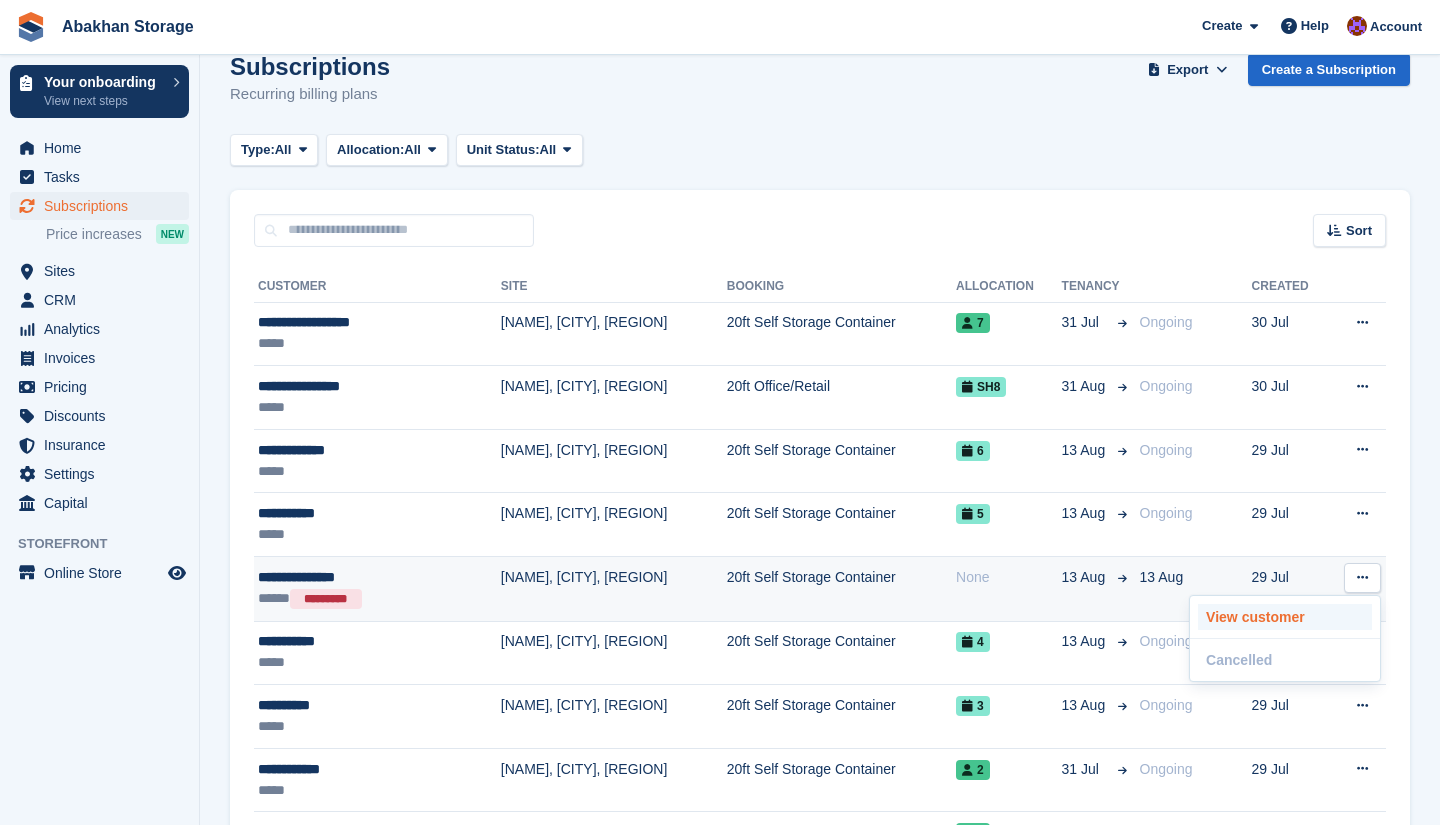 click on "View customer" at bounding box center [1285, 617] 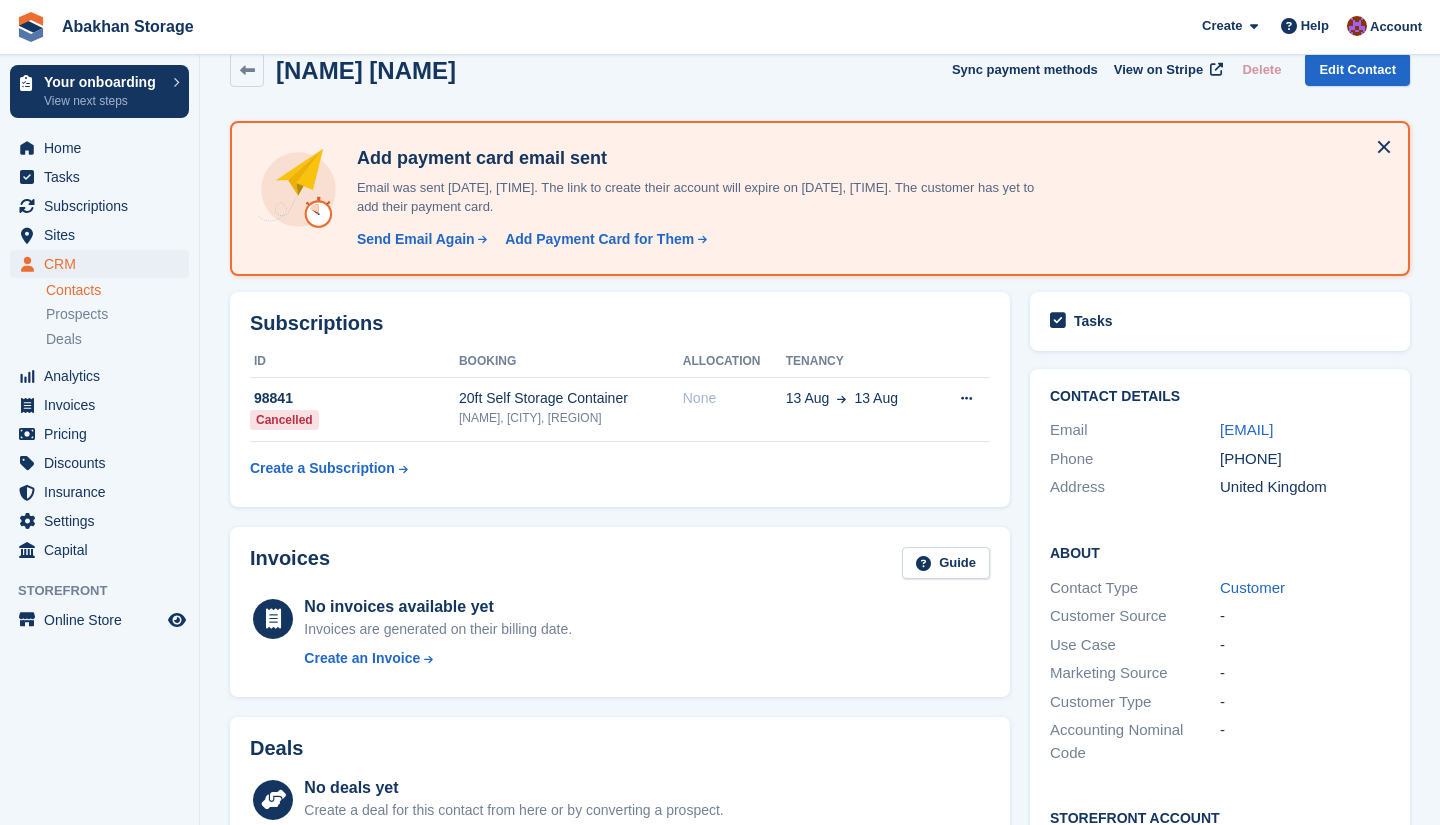 scroll, scrollTop: 0, scrollLeft: 0, axis: both 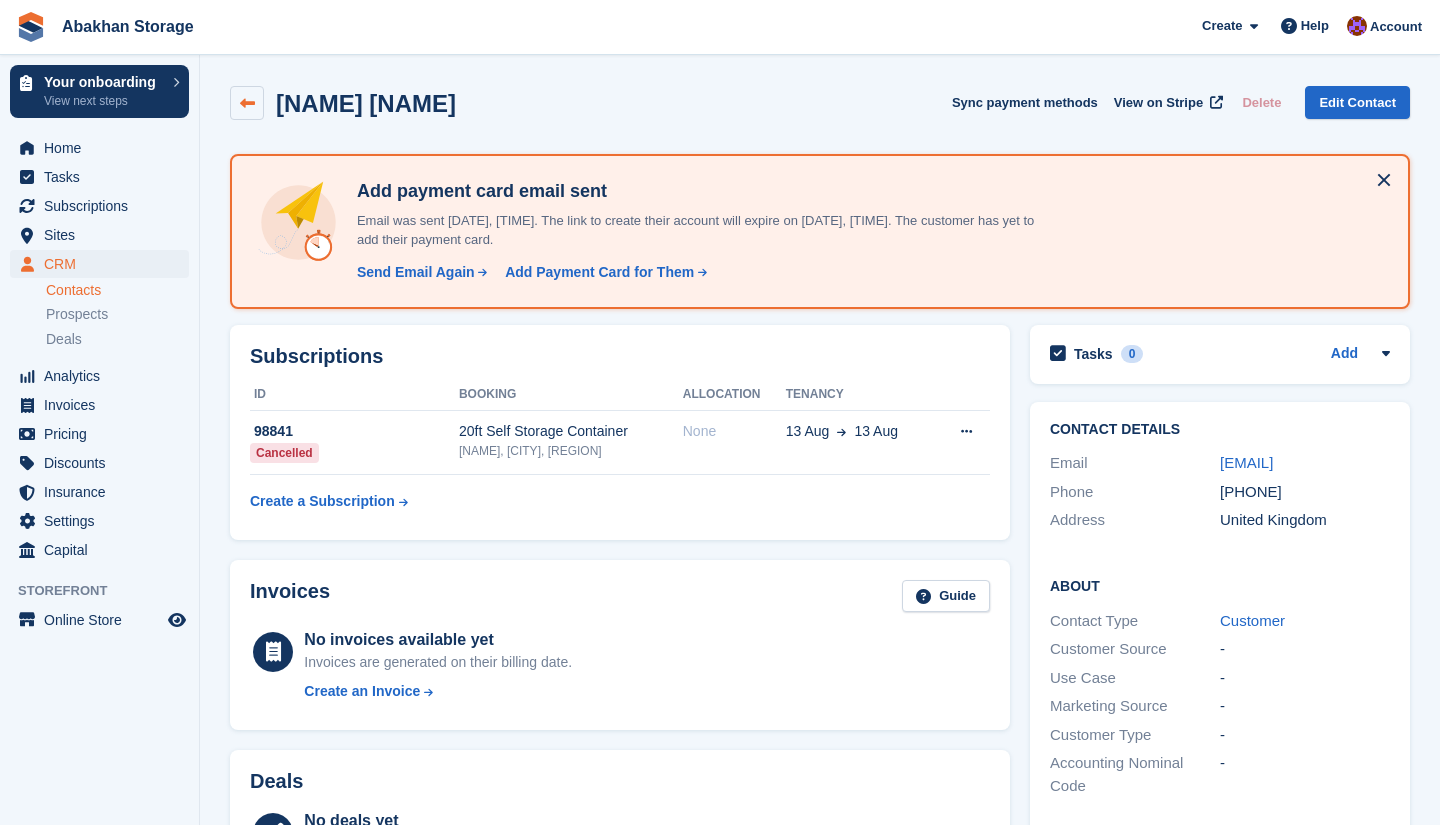 click at bounding box center (247, 103) 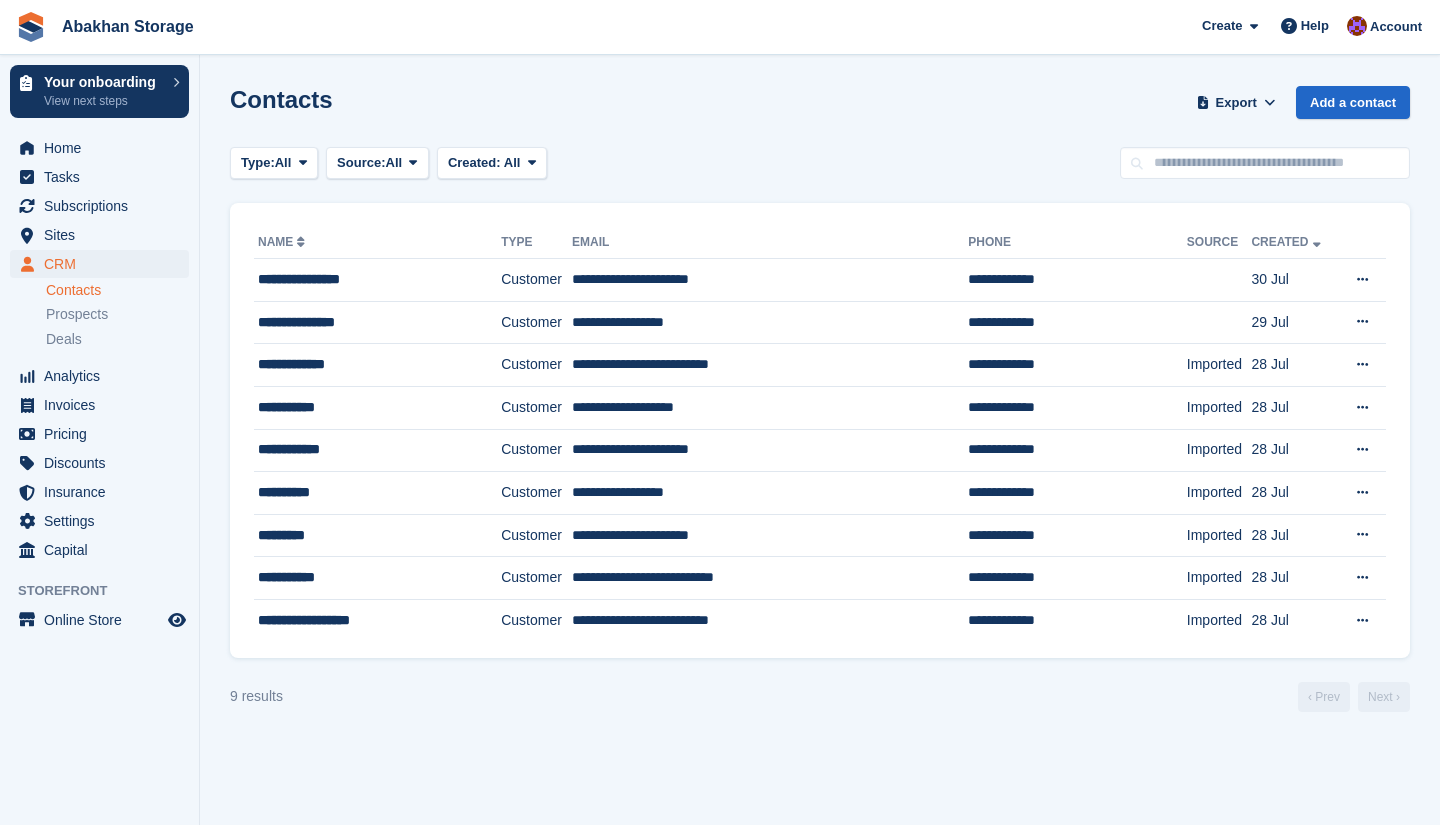 click on "CRM" at bounding box center (104, 264) 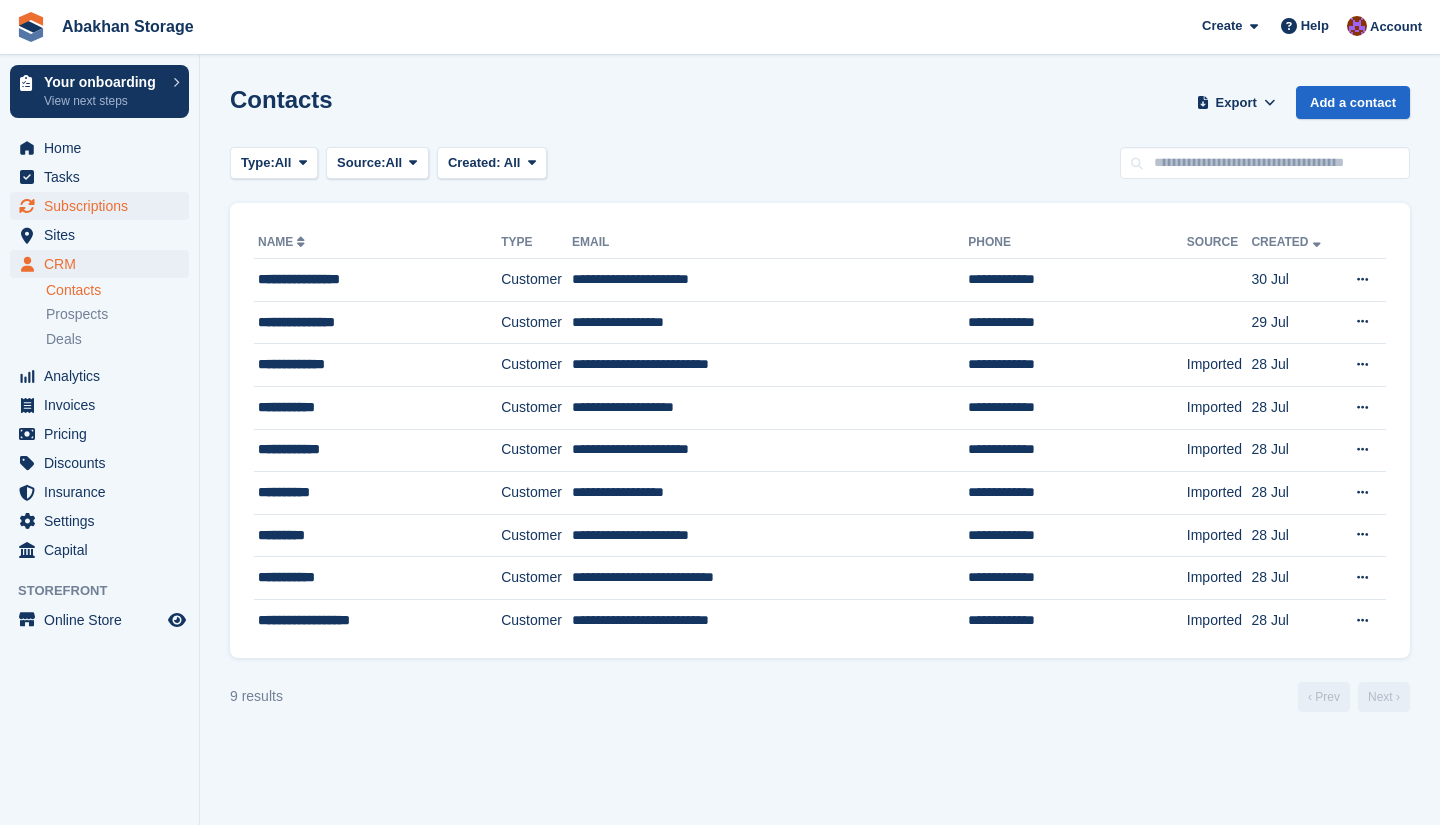 click on "Subscriptions" at bounding box center [104, 206] 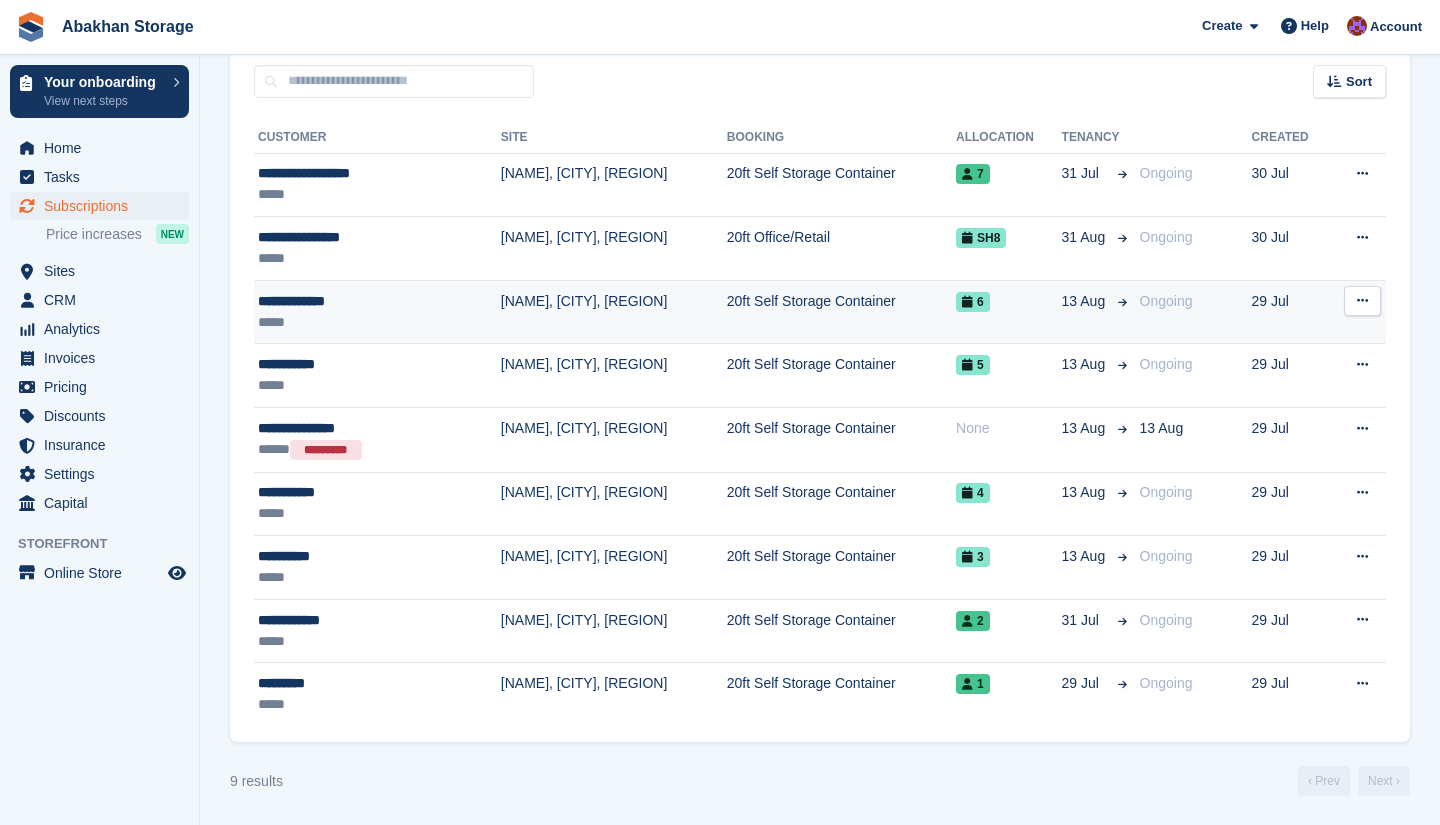 scroll, scrollTop: 182, scrollLeft: 0, axis: vertical 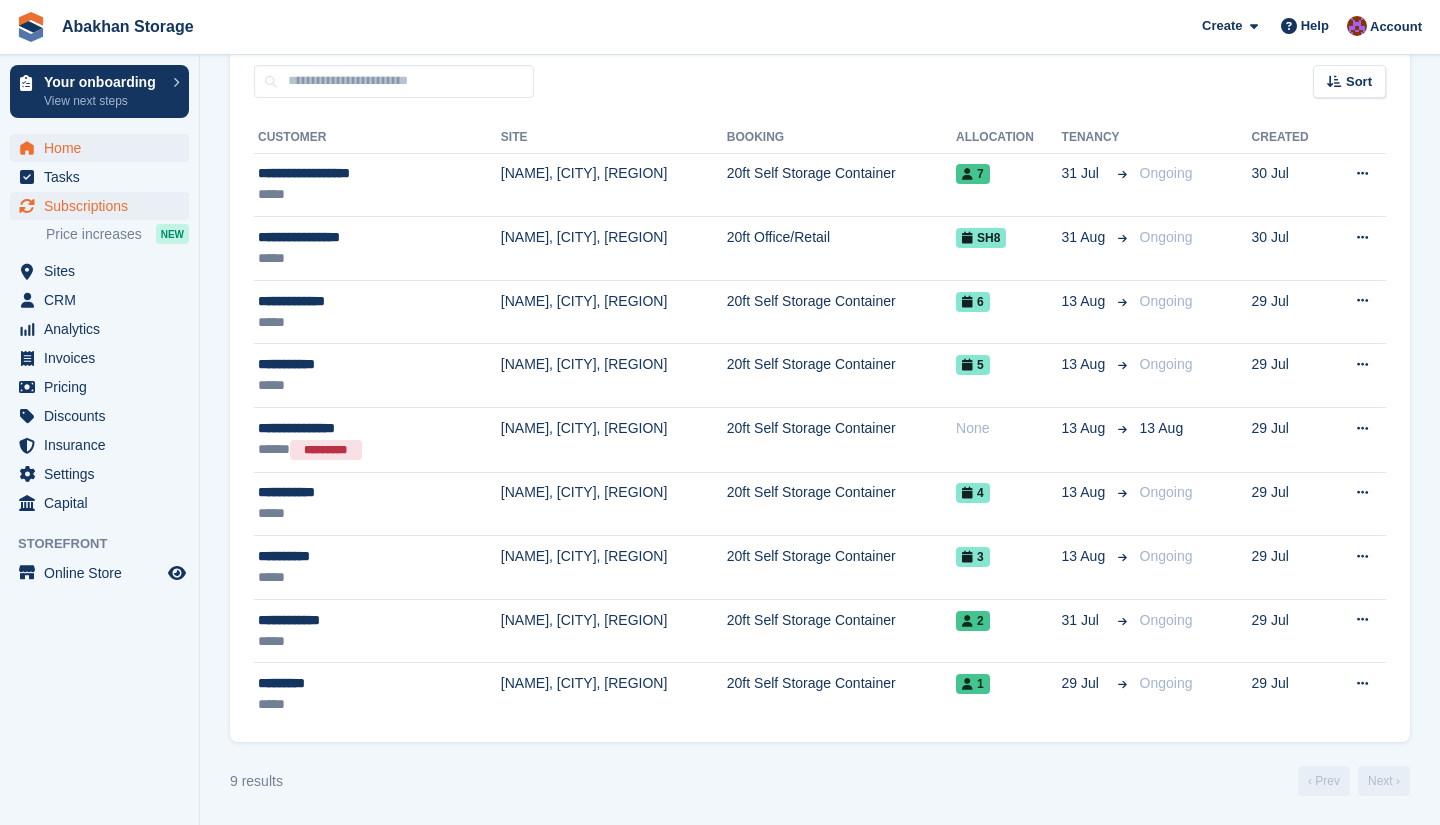 click on "Home" at bounding box center [104, 148] 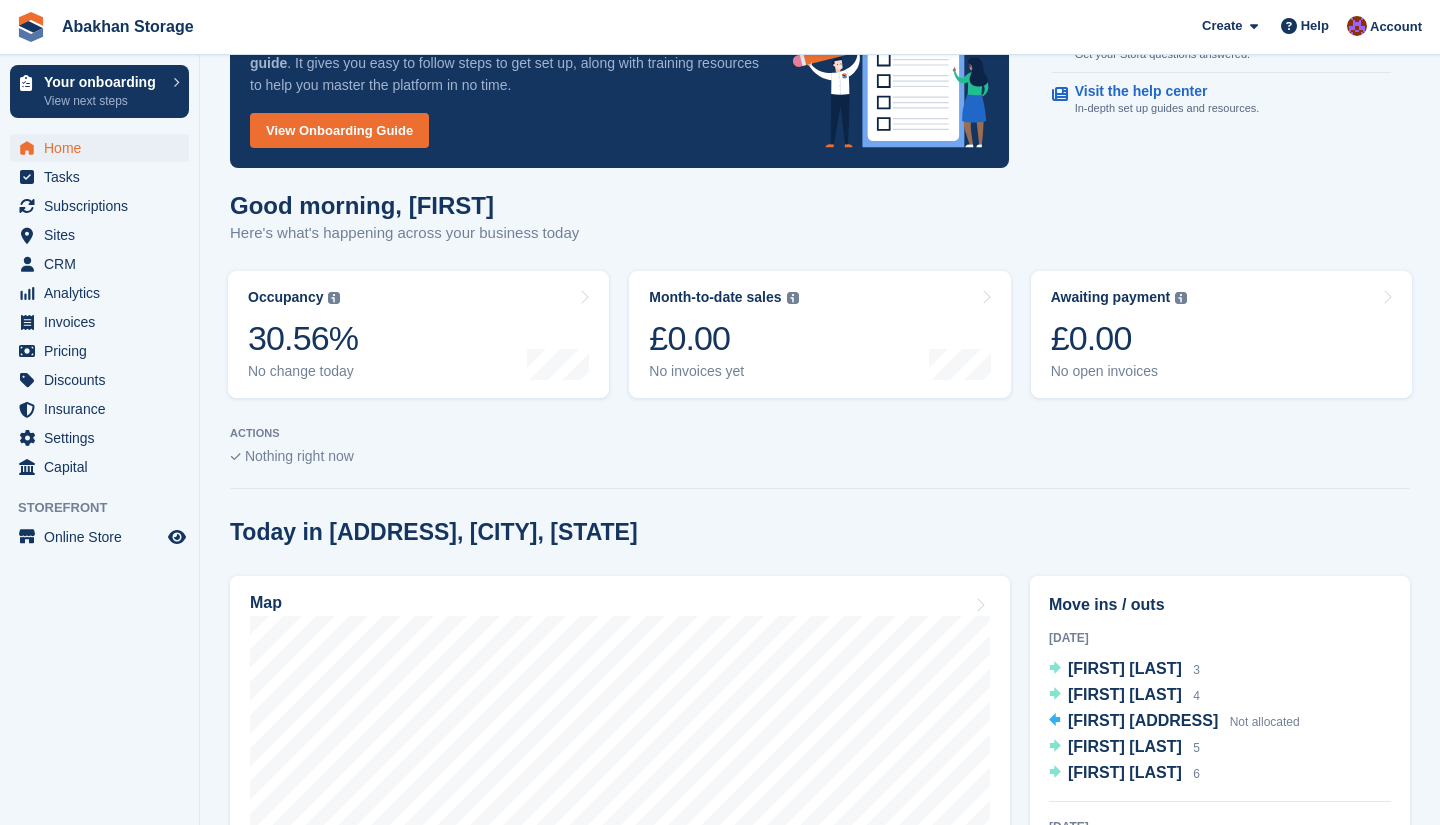 scroll, scrollTop: 213, scrollLeft: 0, axis: vertical 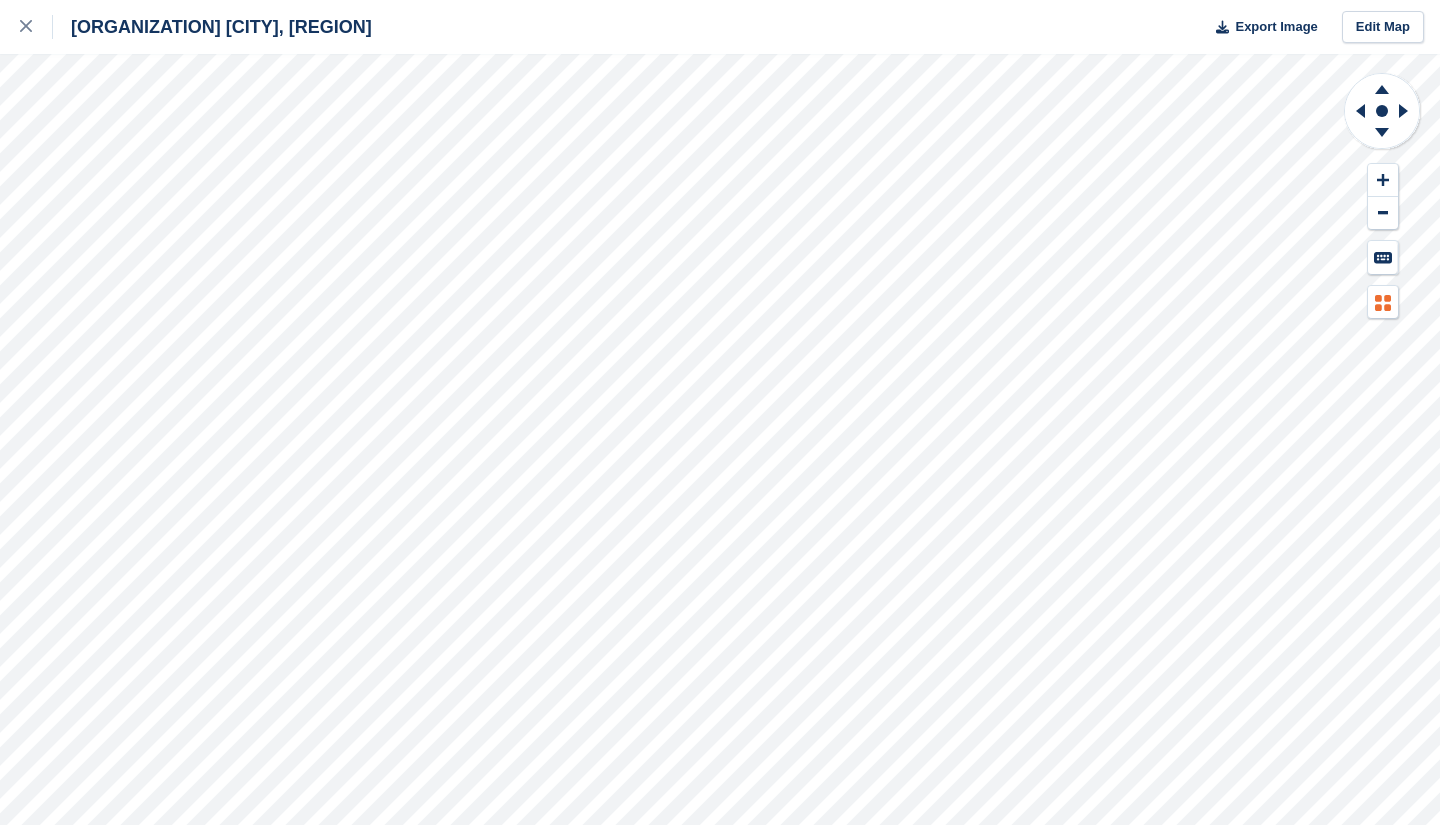 click 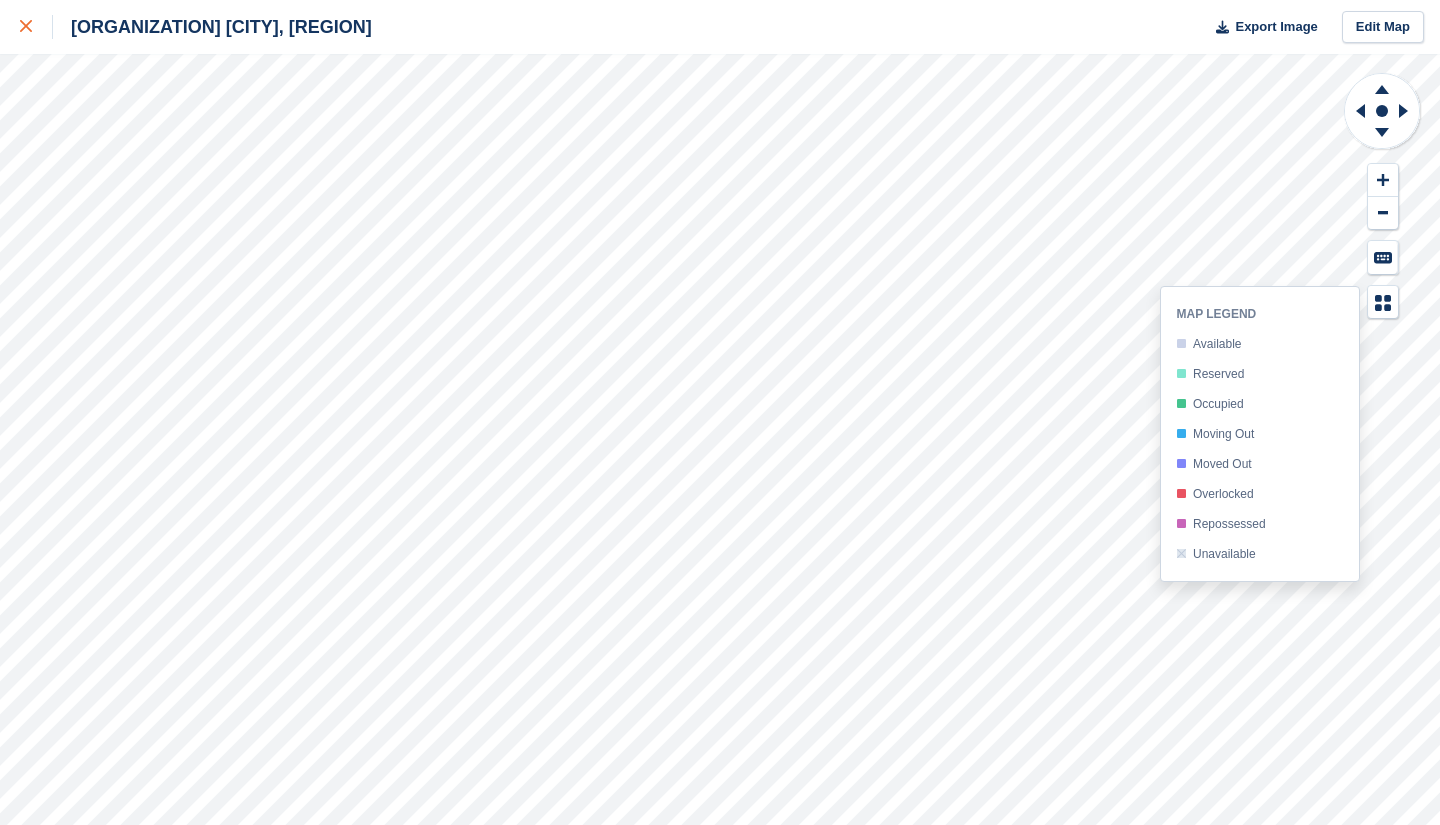 click at bounding box center (36, 27) 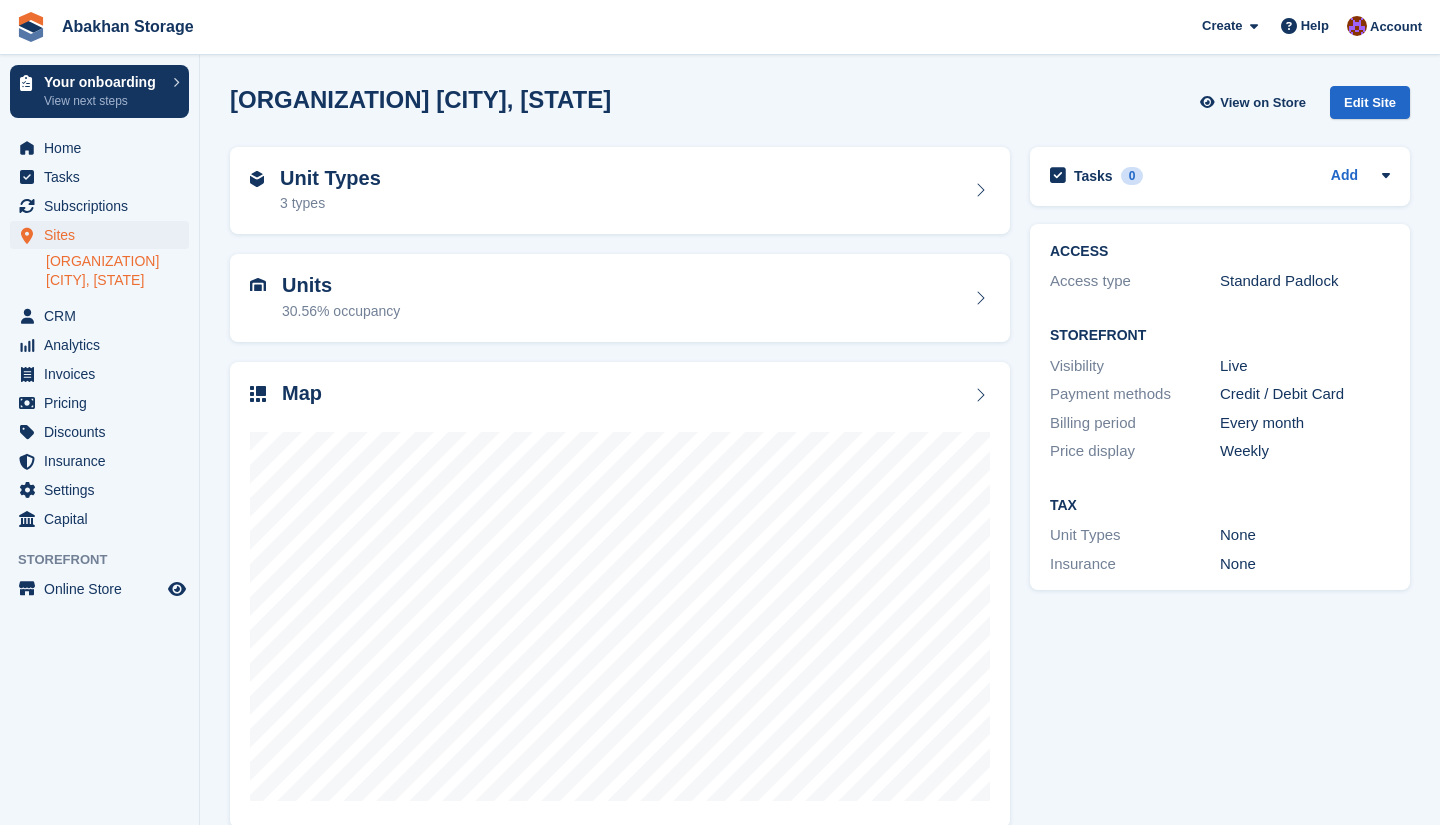 scroll, scrollTop: 0, scrollLeft: 0, axis: both 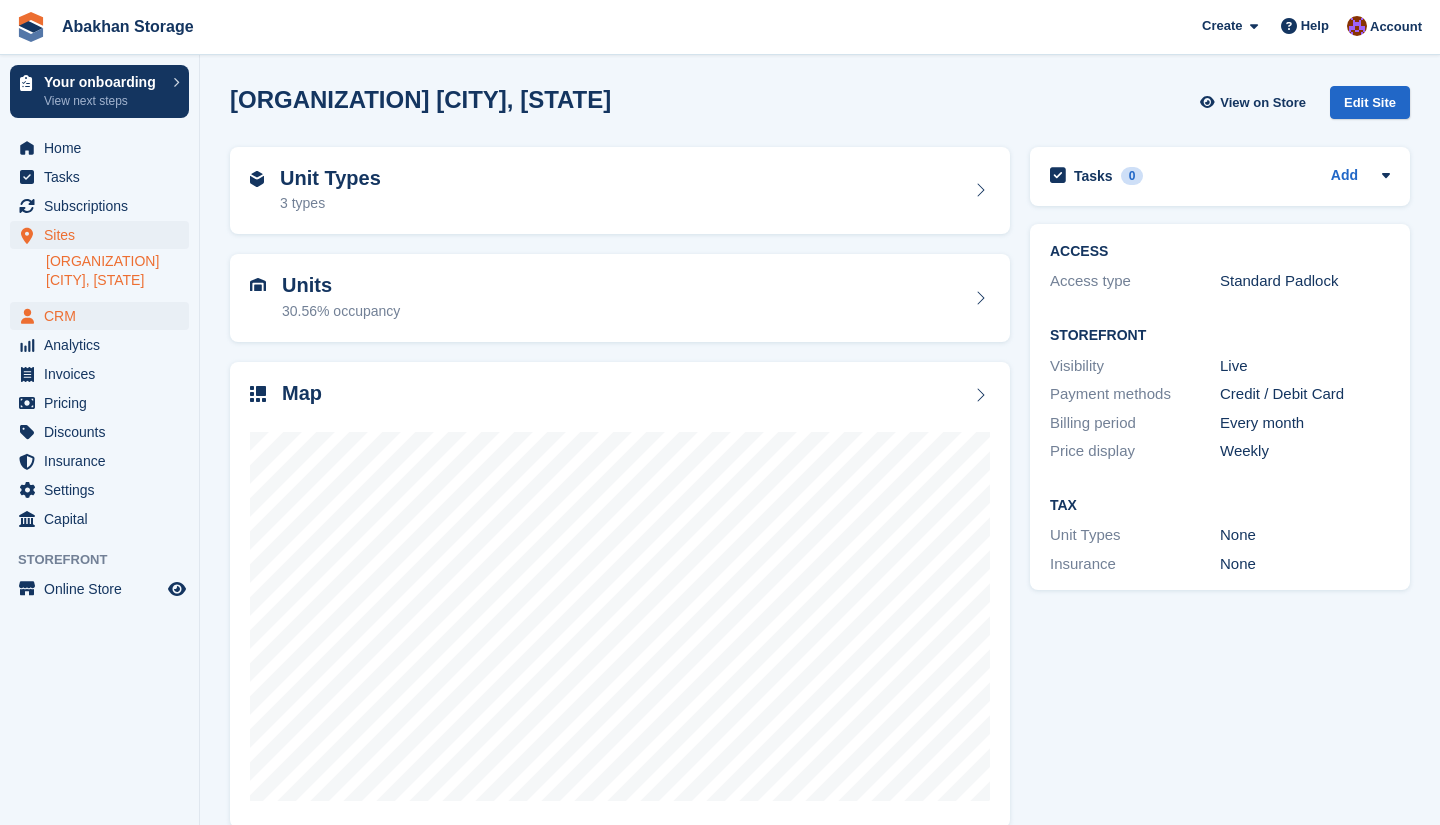 click on "CRM" at bounding box center (104, 316) 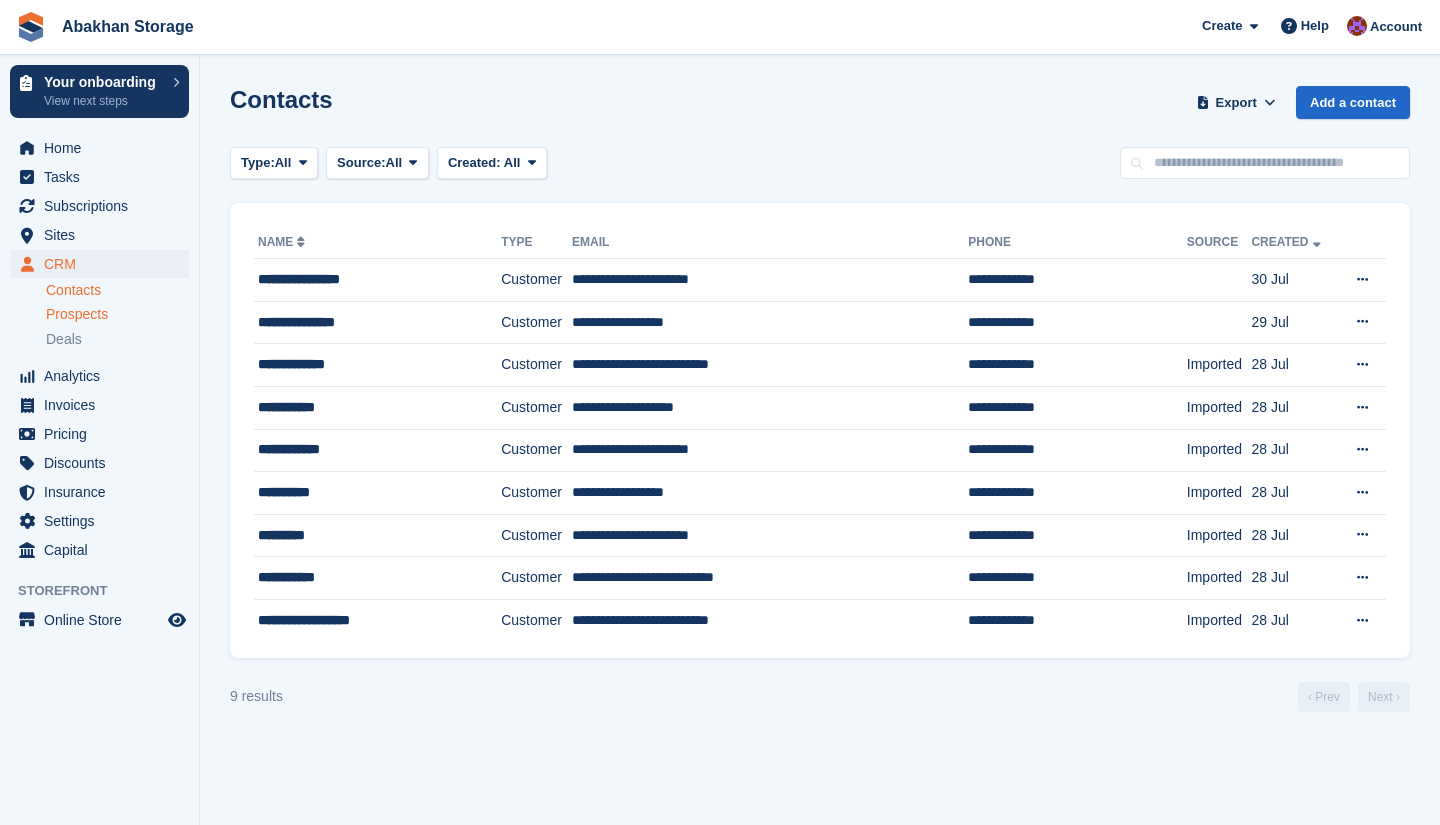 scroll, scrollTop: 0, scrollLeft: 0, axis: both 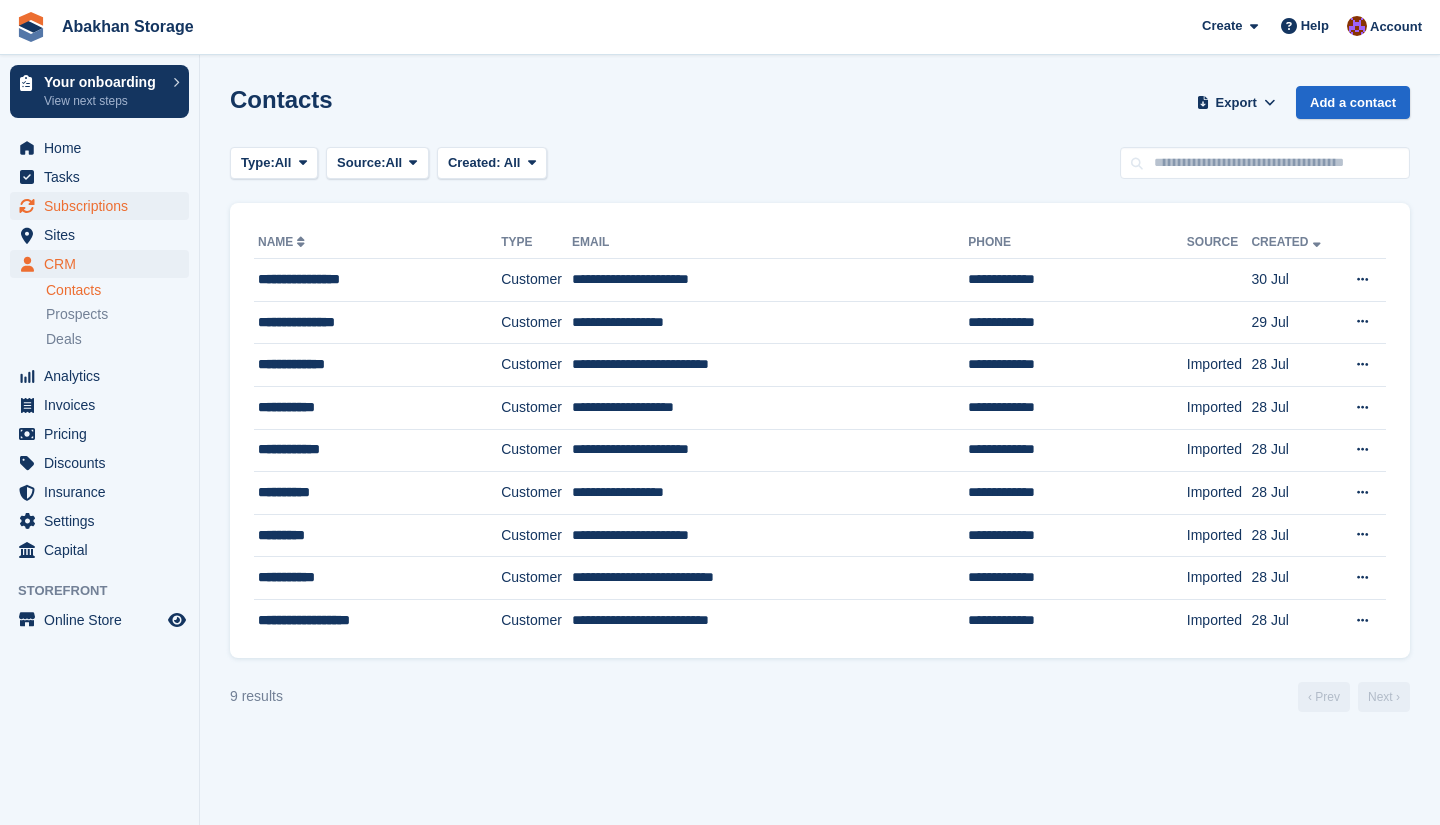 click on "Subscriptions" at bounding box center [104, 206] 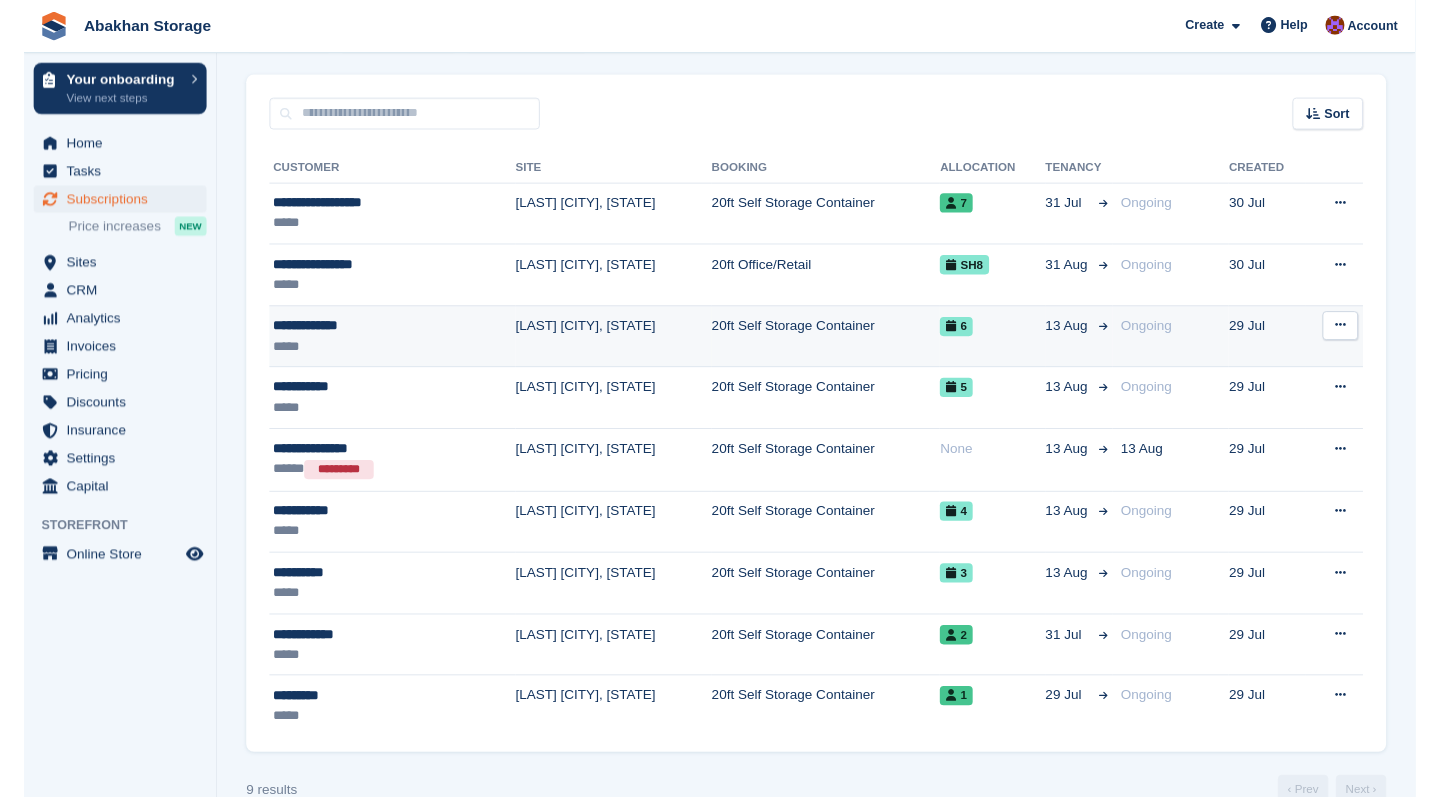 scroll, scrollTop: 147, scrollLeft: 0, axis: vertical 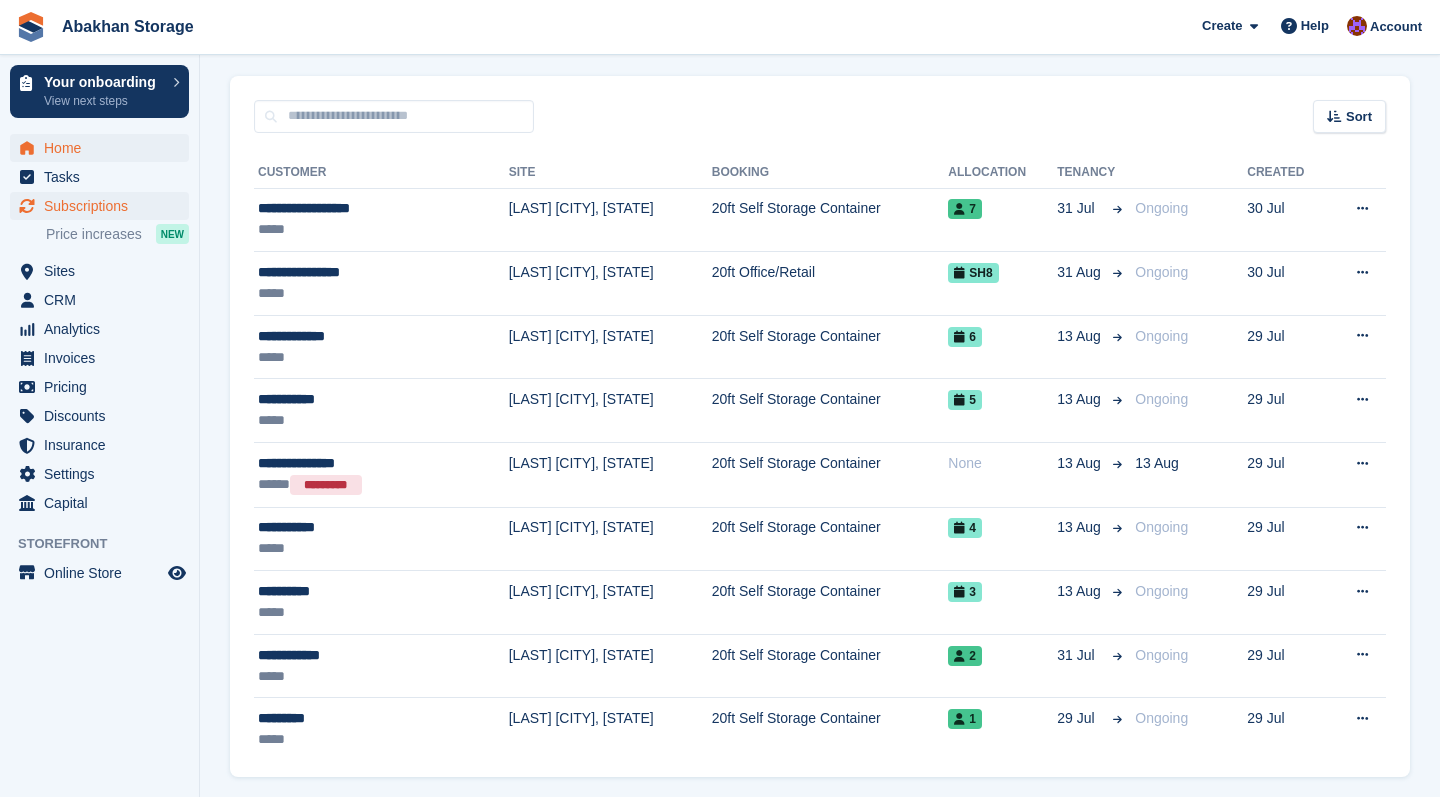 click on "Home" at bounding box center [104, 148] 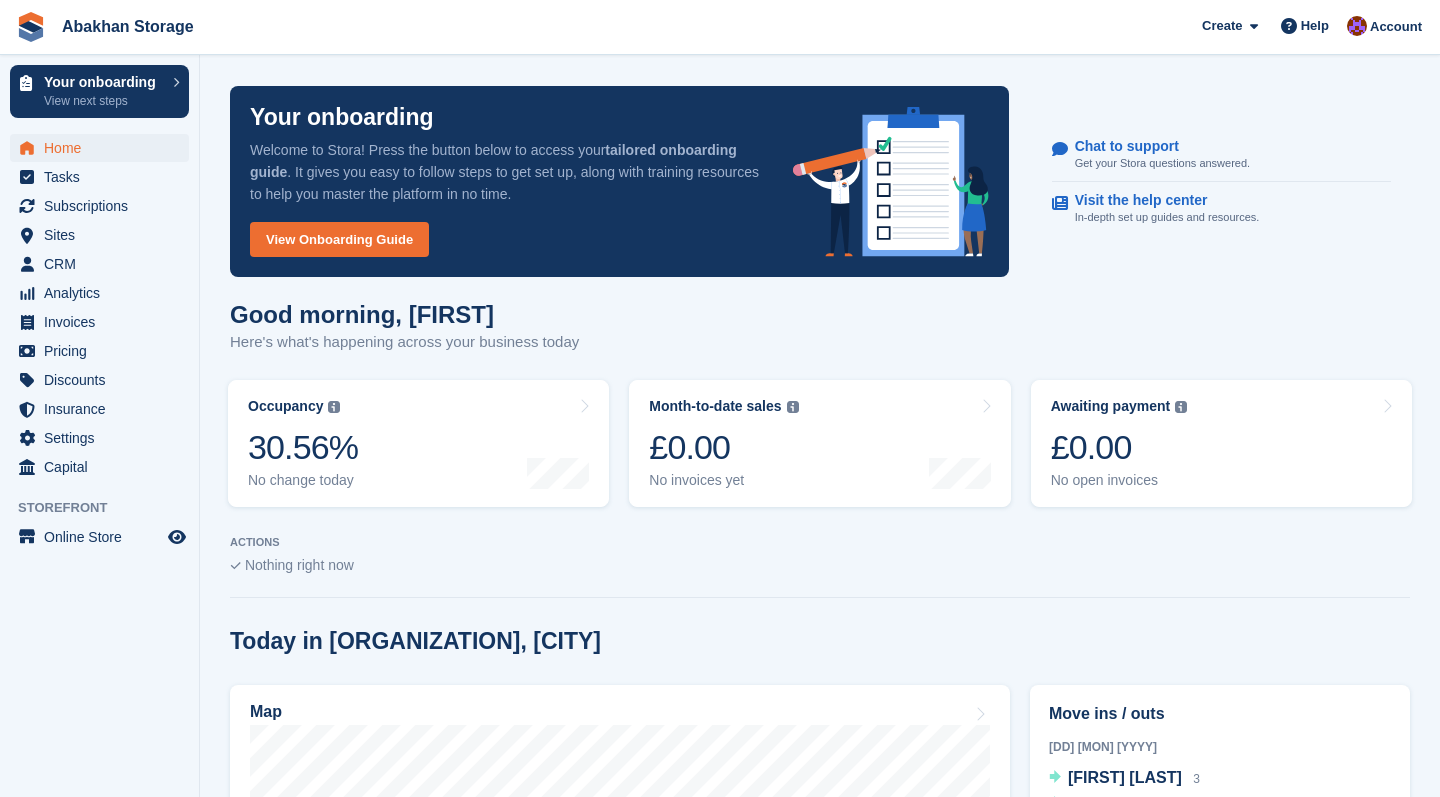 scroll, scrollTop: 0, scrollLeft: 0, axis: both 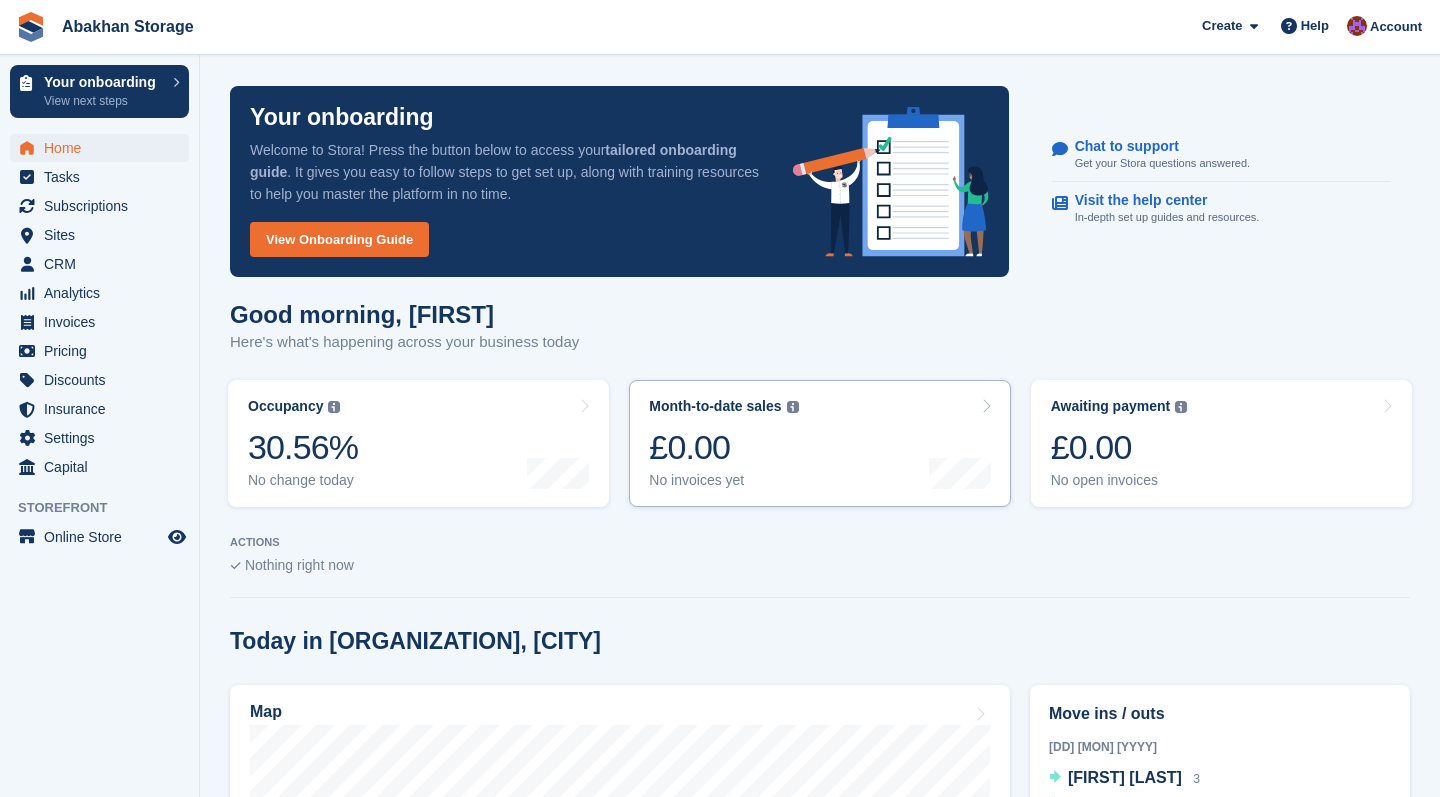 click on "£0.00" at bounding box center [723, 447] 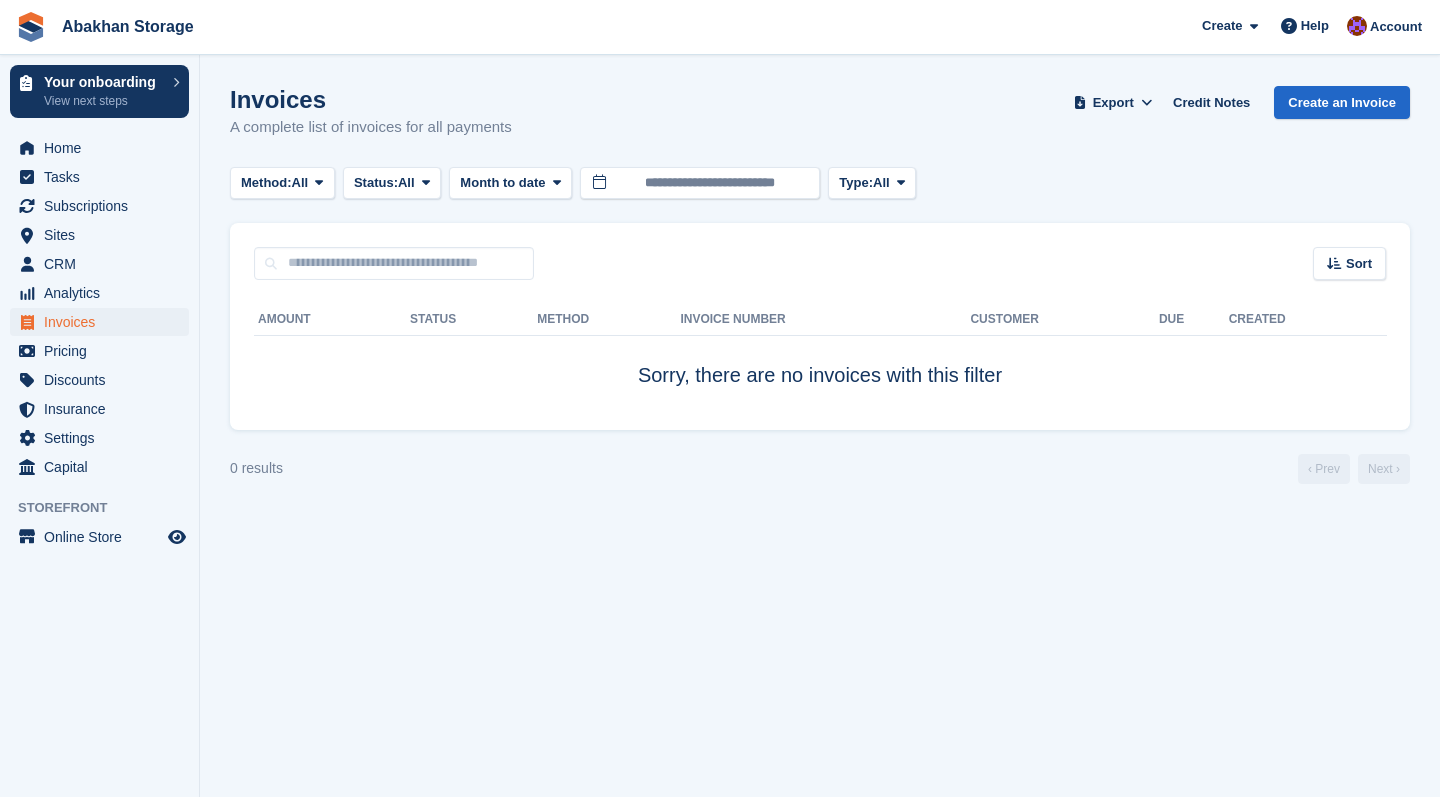 scroll, scrollTop: 0, scrollLeft: 0, axis: both 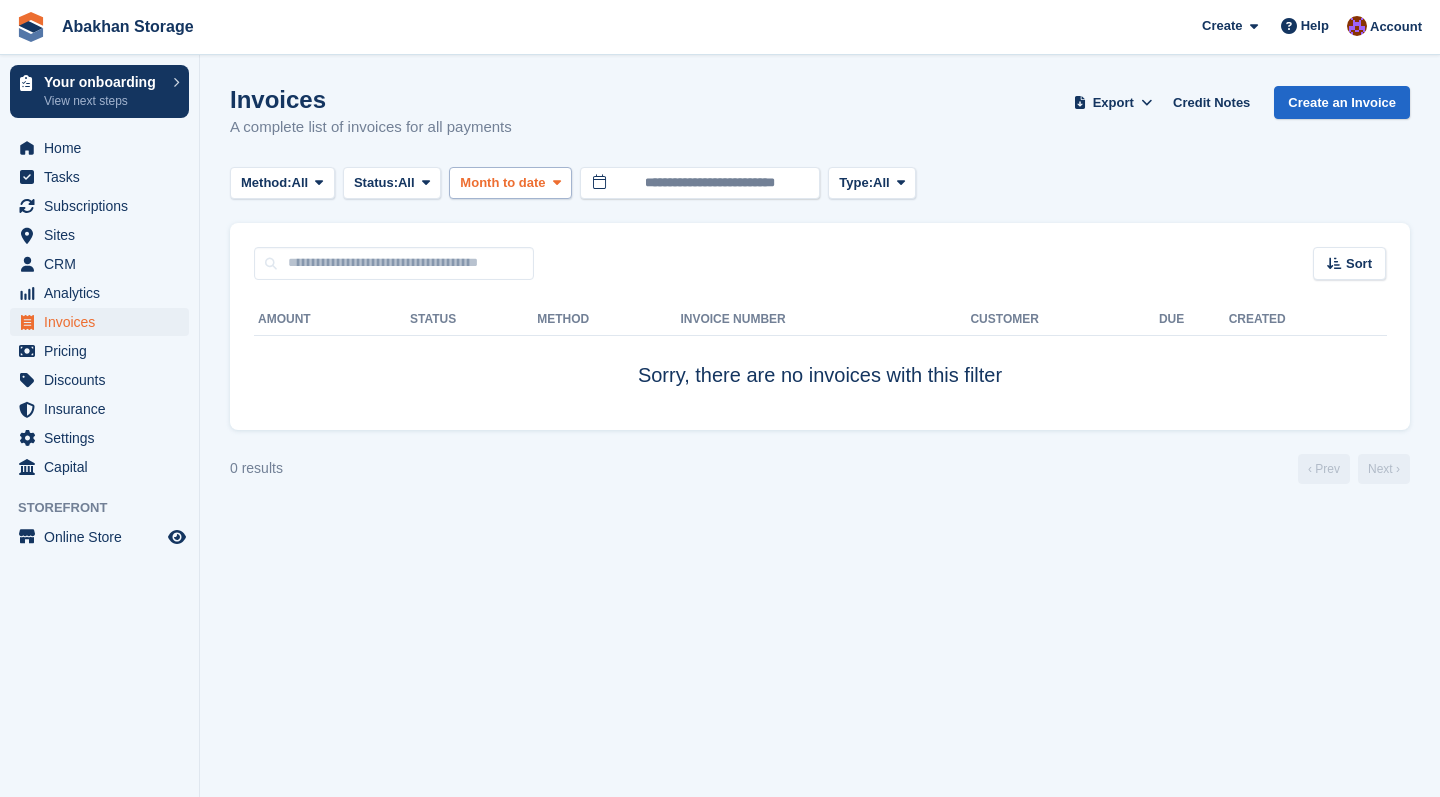click on "Month to date" at bounding box center (502, 183) 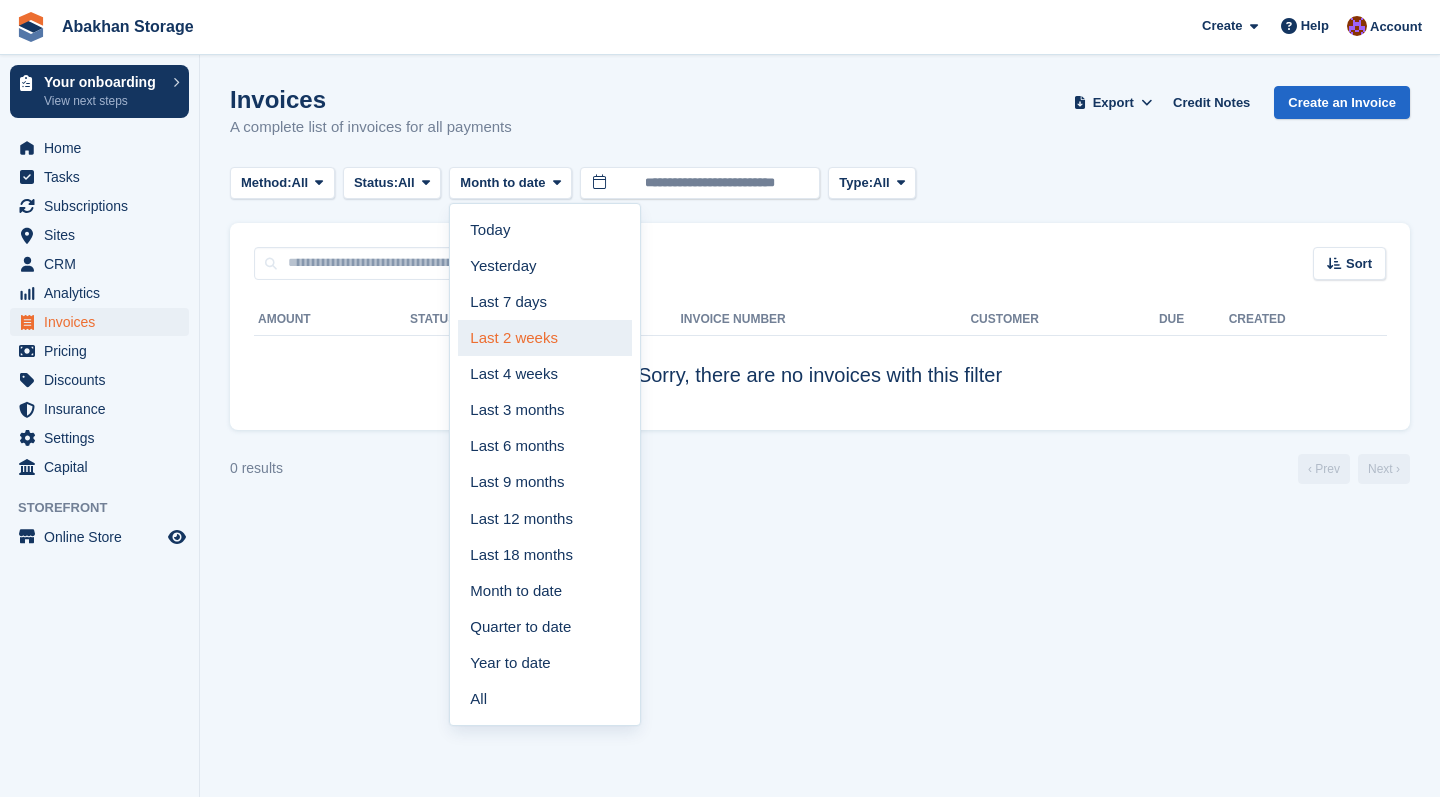 click on "Last 2 weeks" at bounding box center (545, 338) 